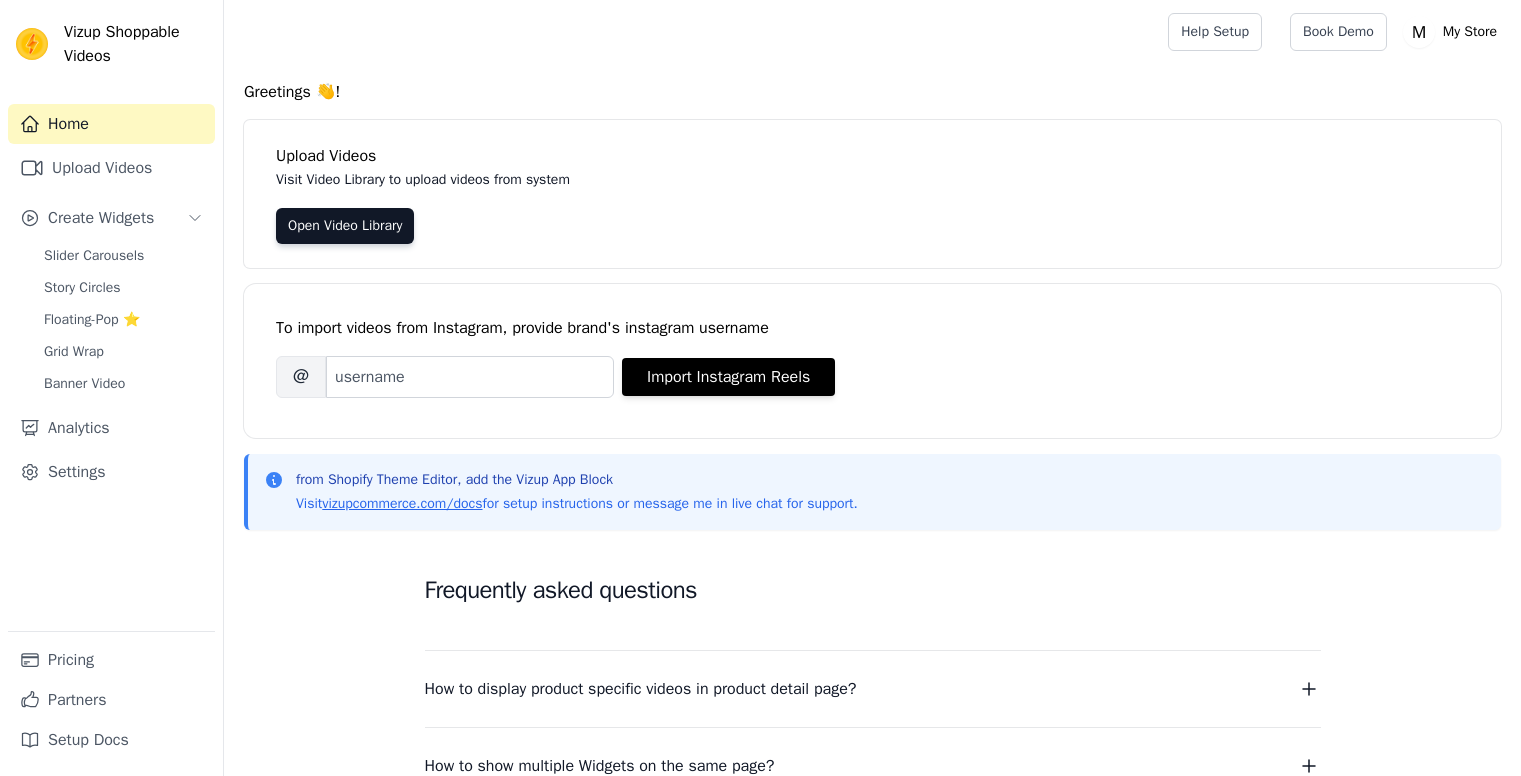 scroll, scrollTop: 0, scrollLeft: 0, axis: both 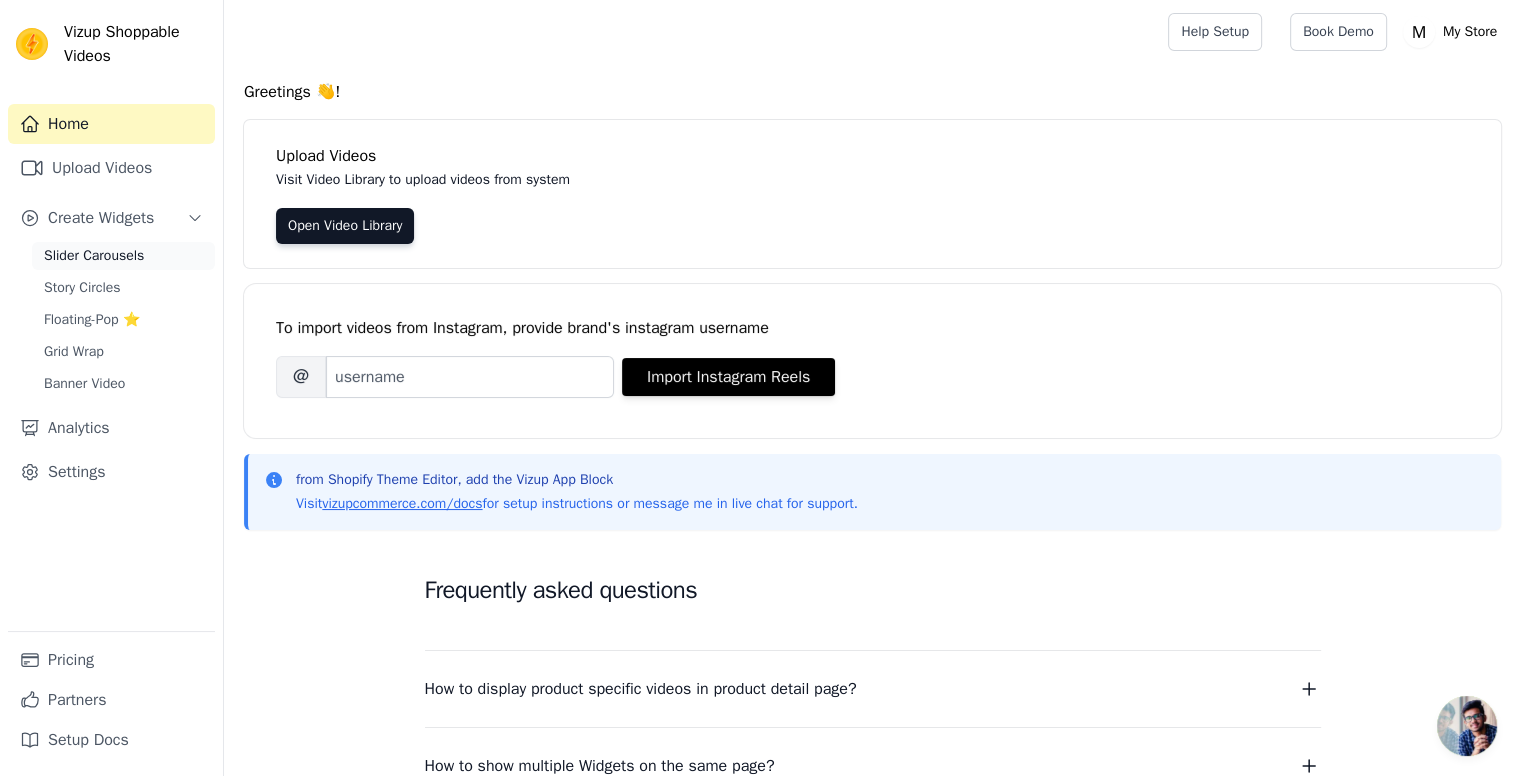 click on "Slider Carousels" at bounding box center (123, 256) 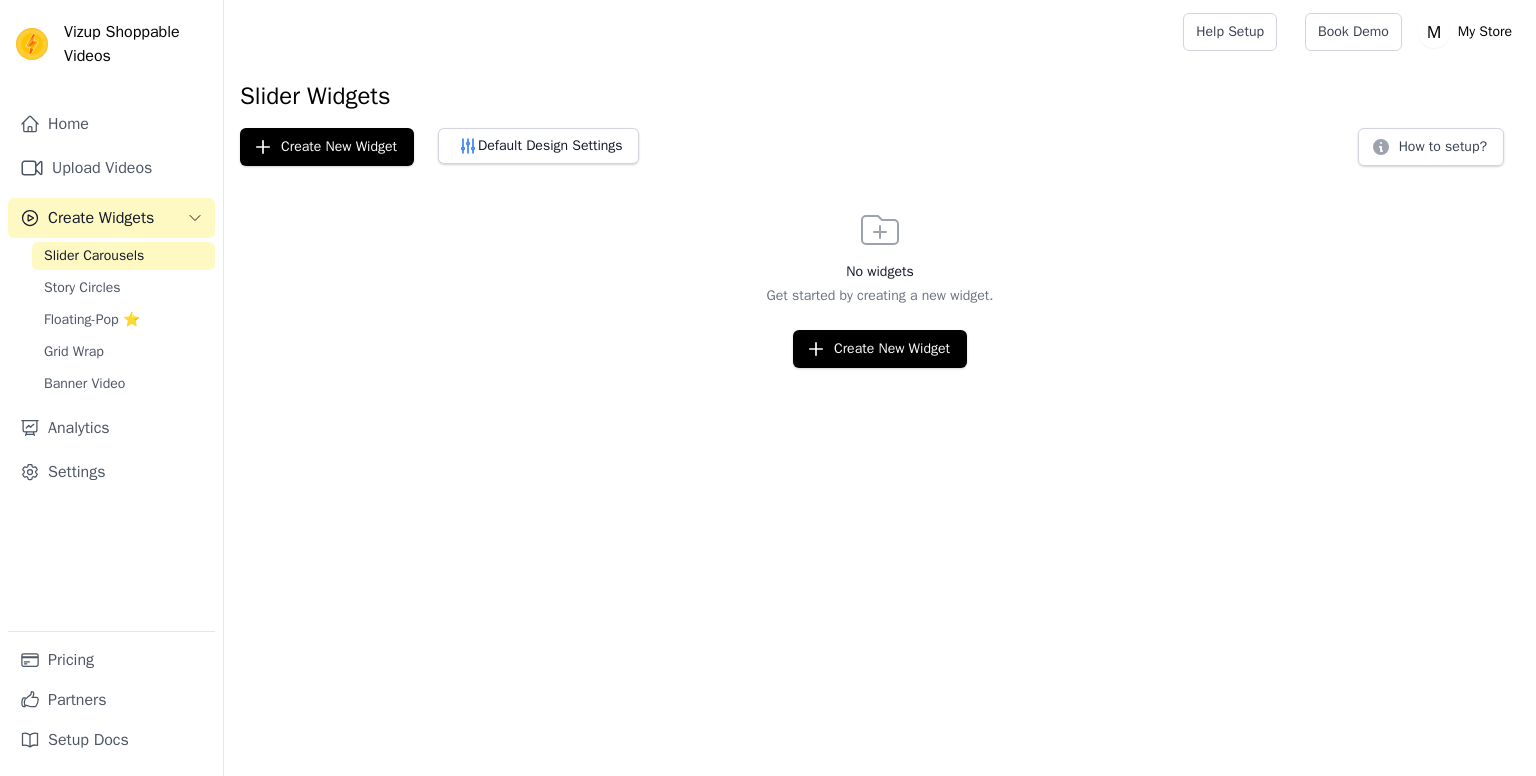 scroll, scrollTop: 0, scrollLeft: 0, axis: both 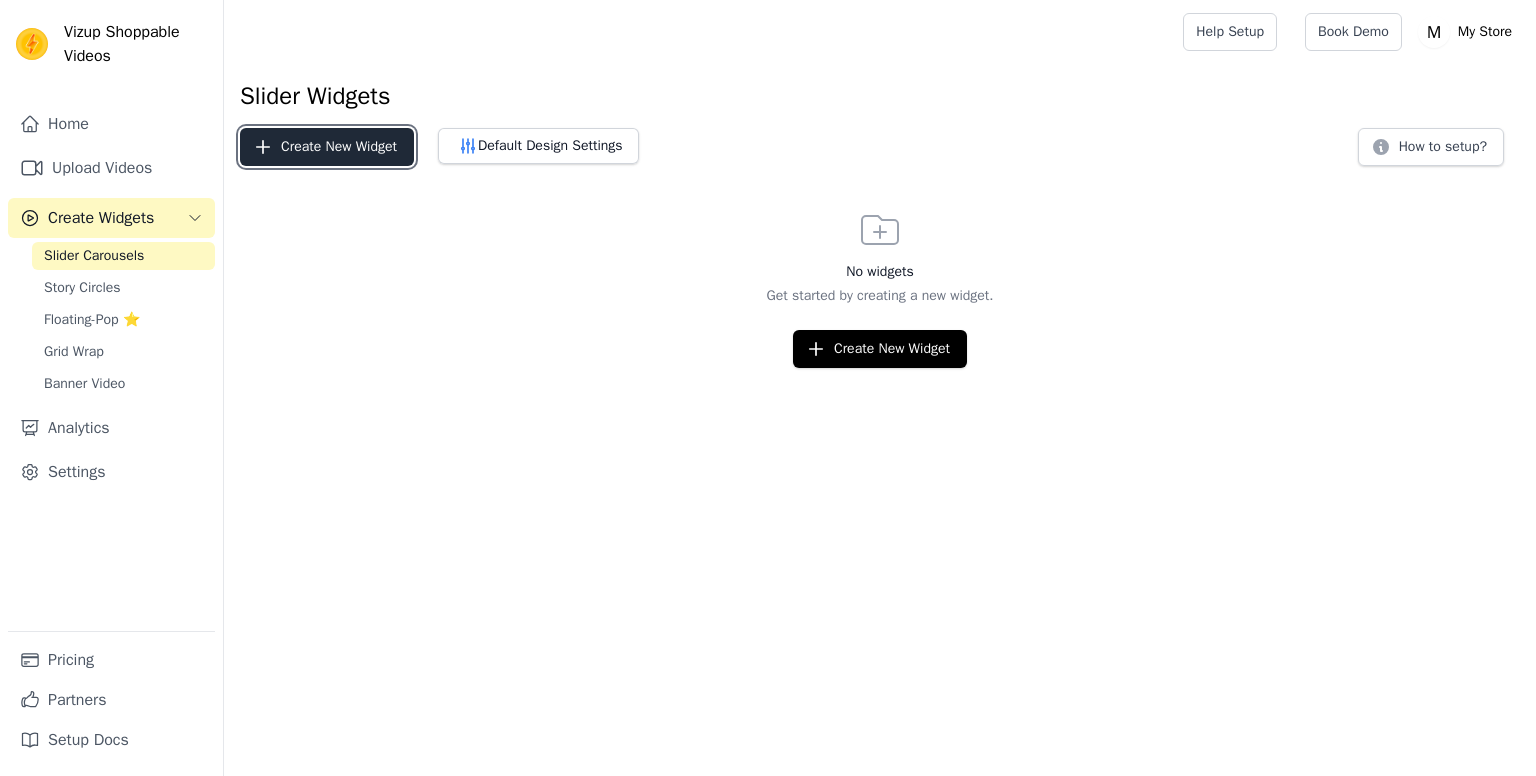 click on "Create New Widget" at bounding box center [327, 147] 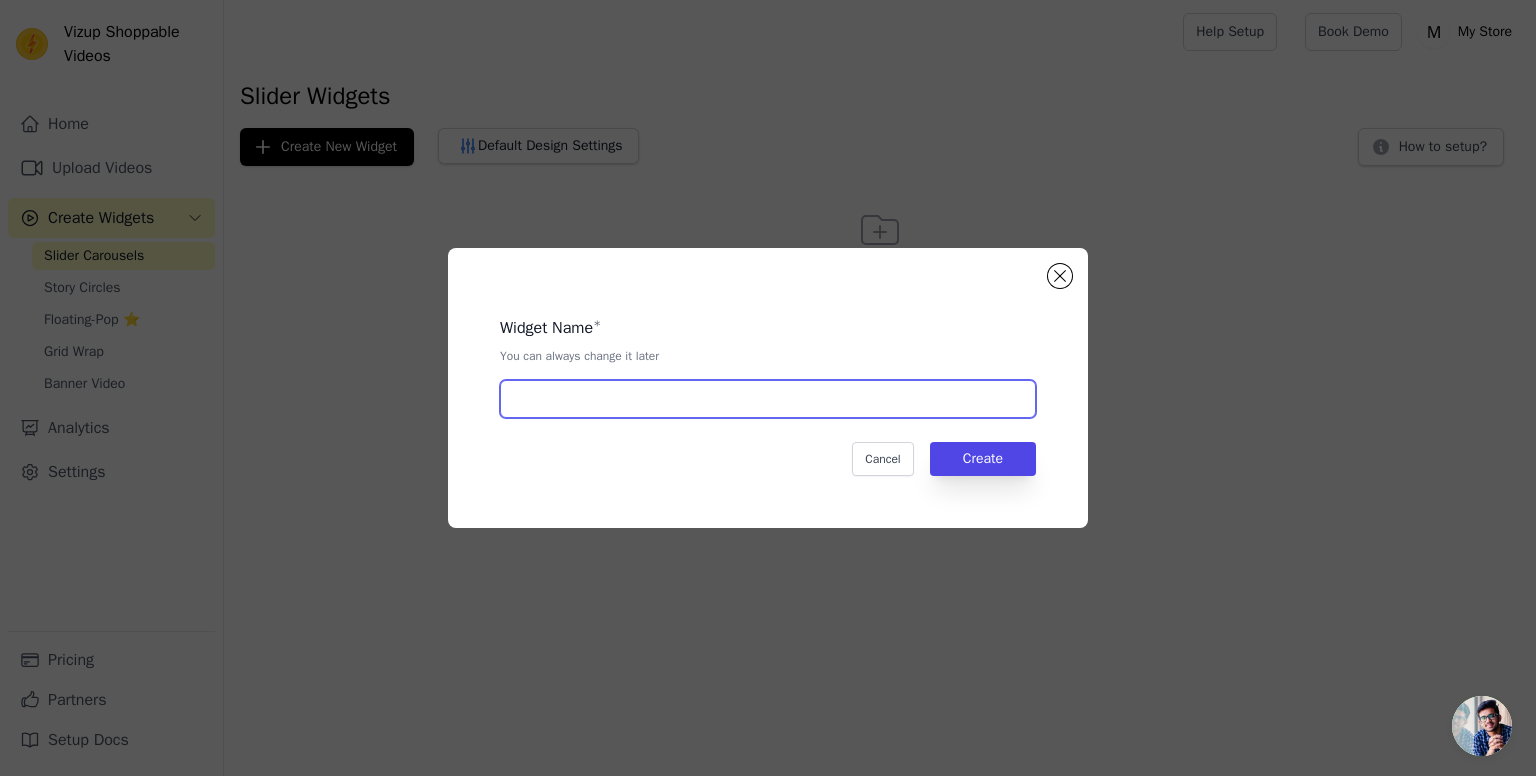 click at bounding box center (768, 399) 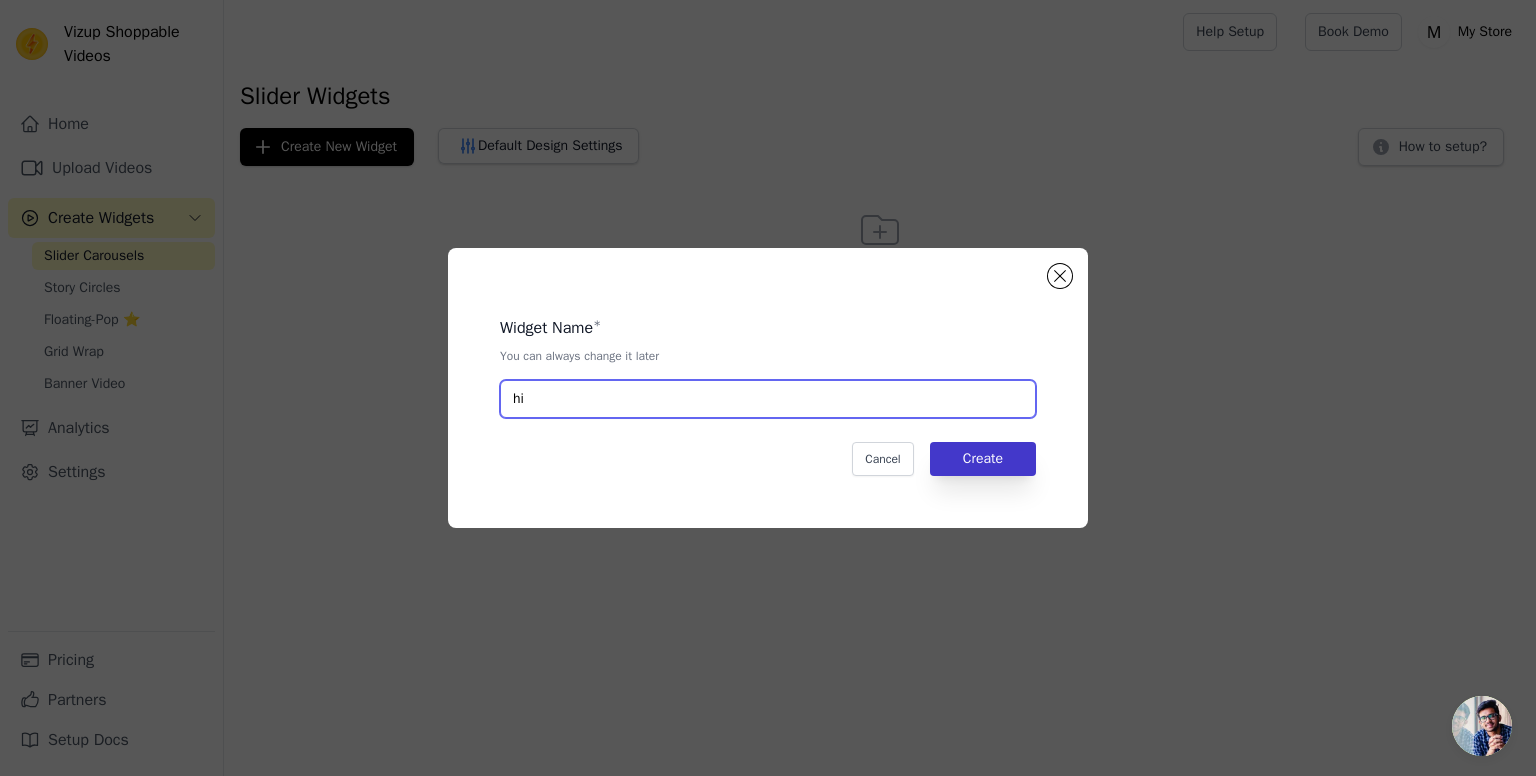 type on "hi" 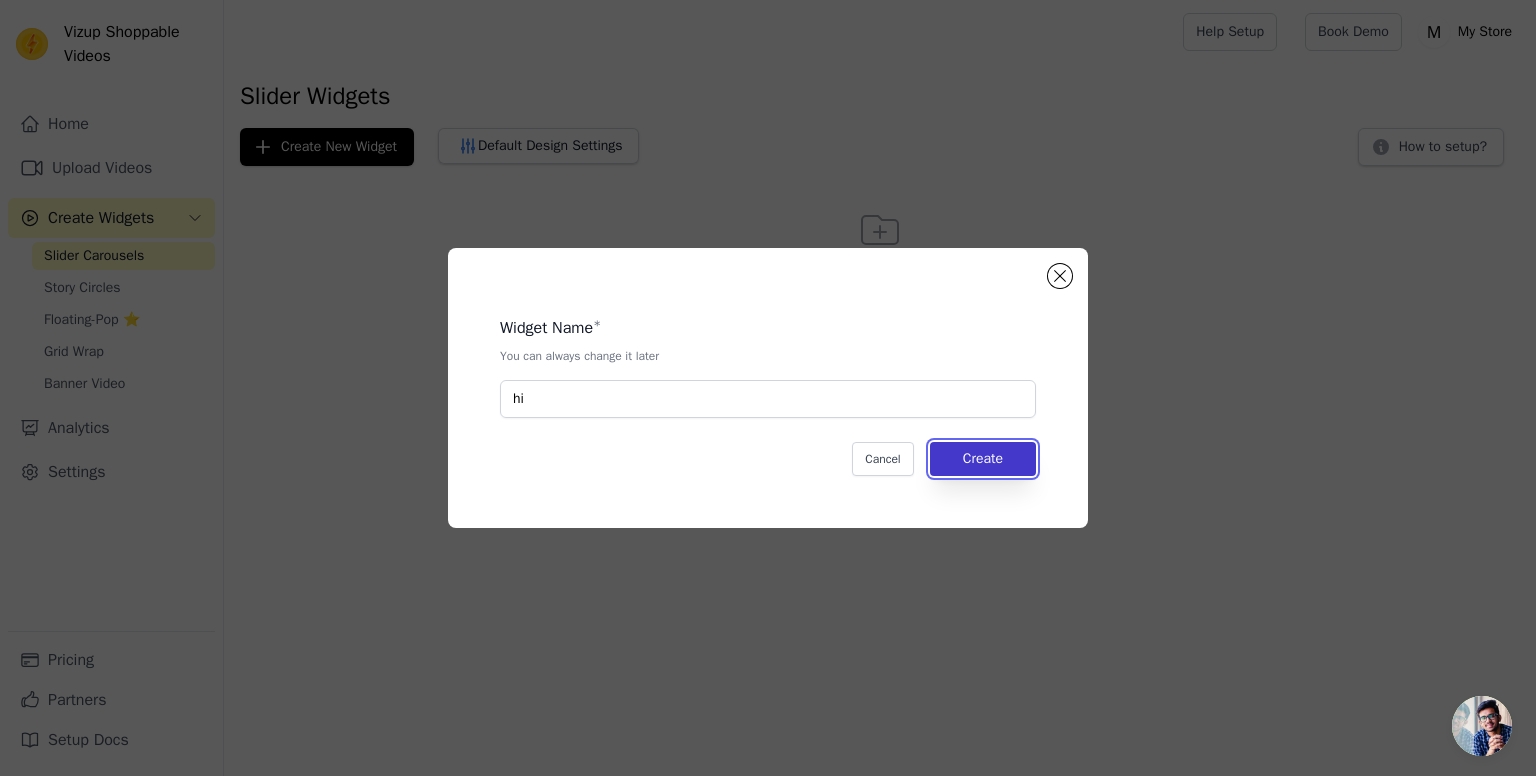 click on "Create" at bounding box center [983, 459] 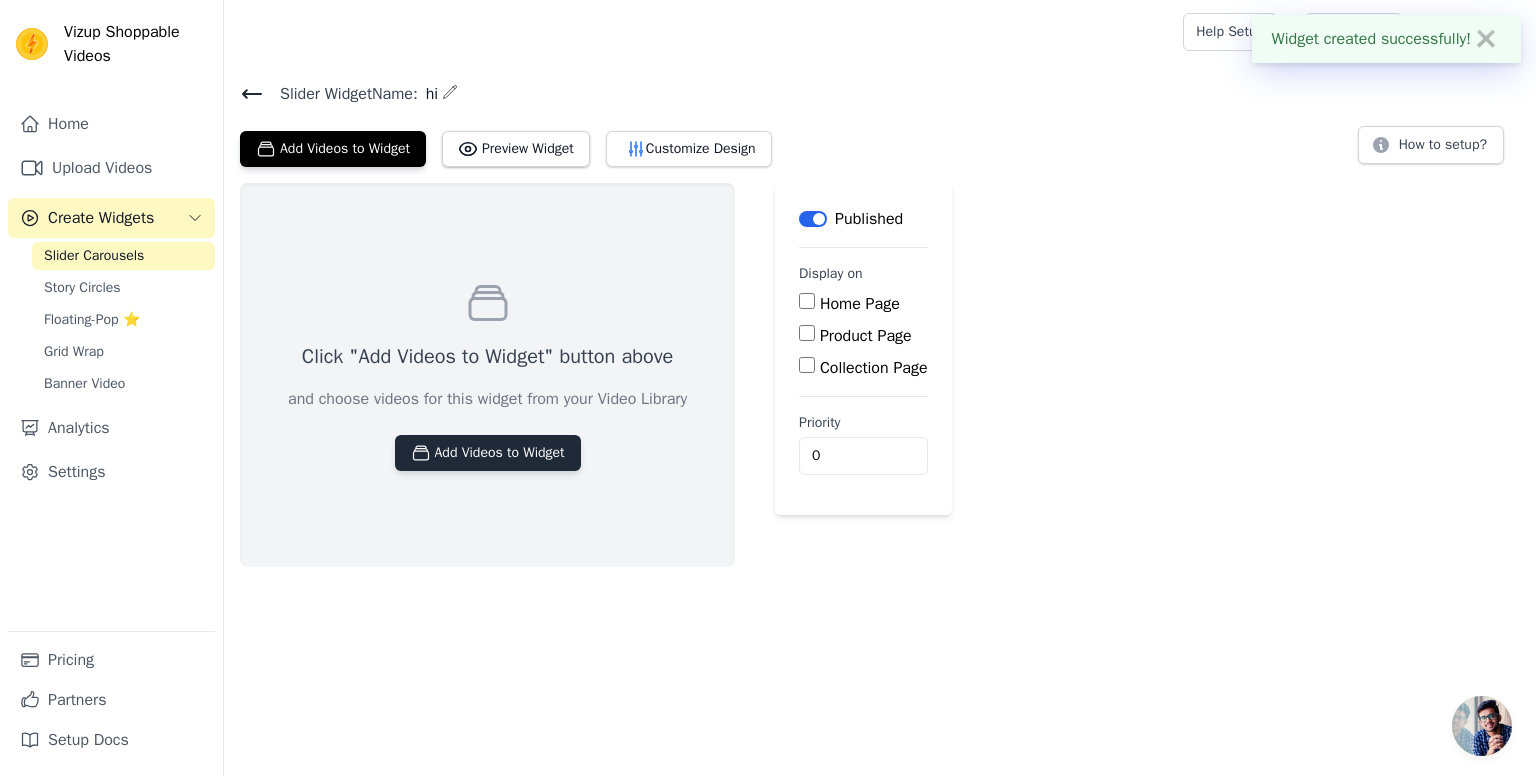 click on "Add Videos to Widget" at bounding box center (488, 453) 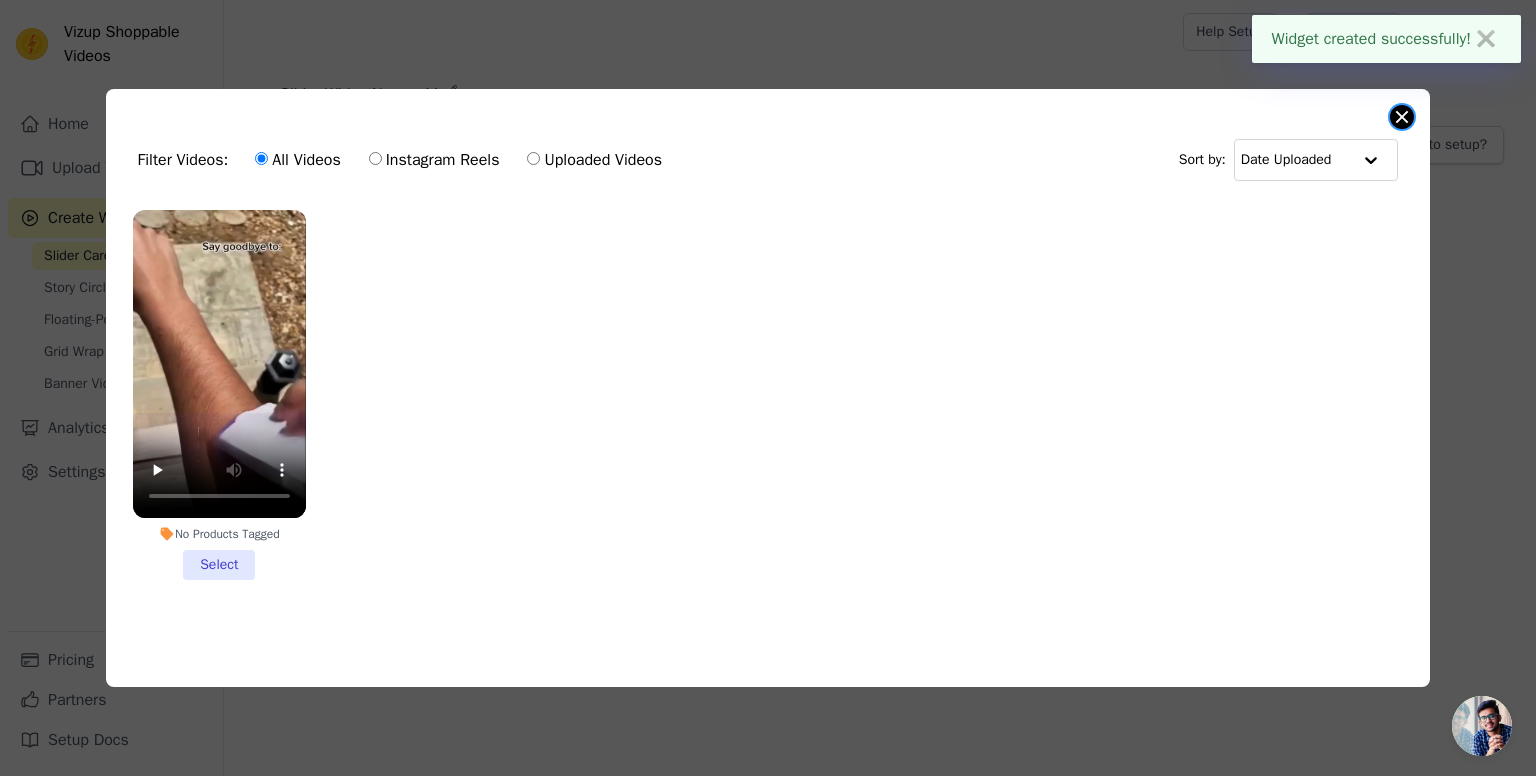 click at bounding box center (1402, 117) 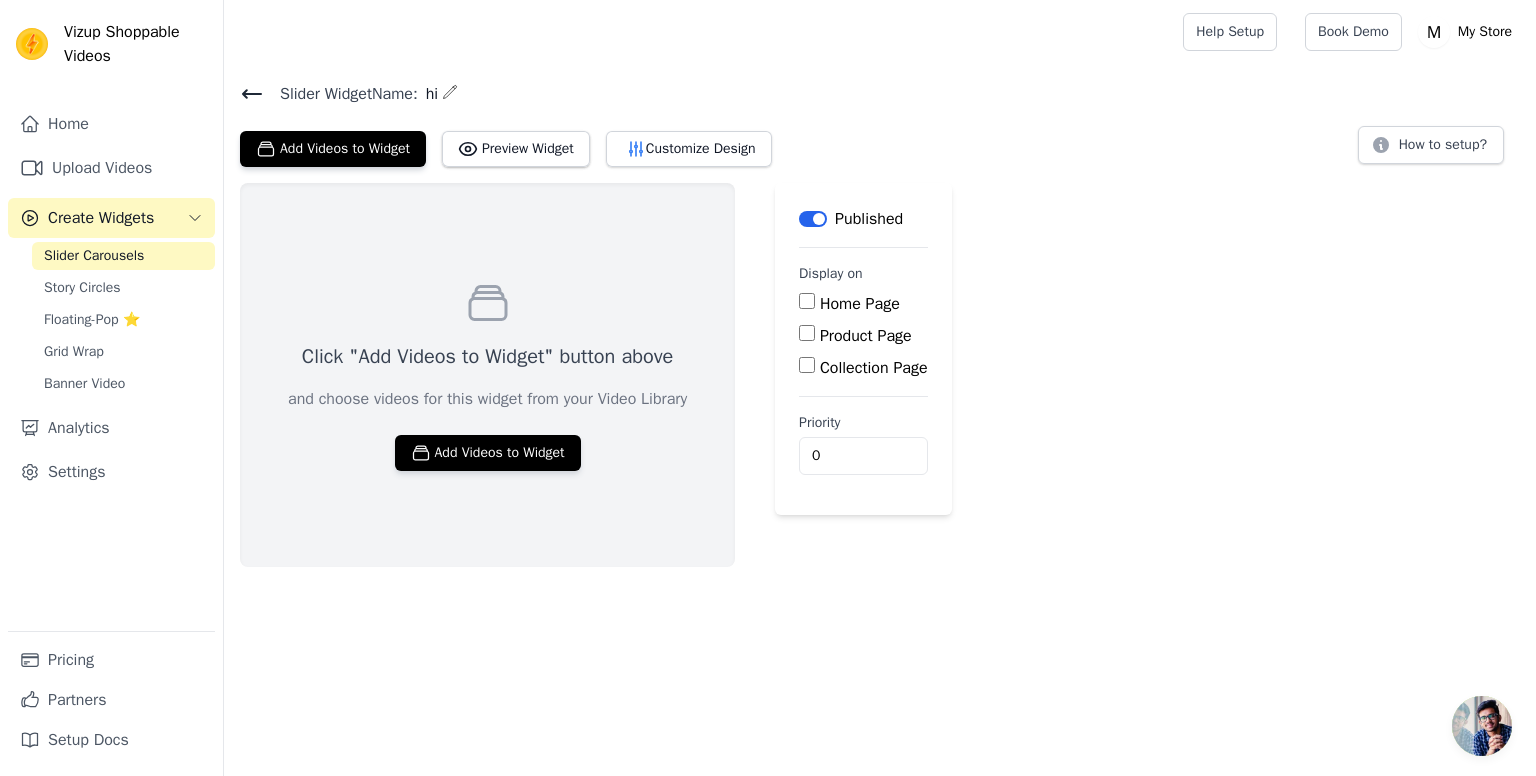 click on "Product Page" at bounding box center [866, 336] 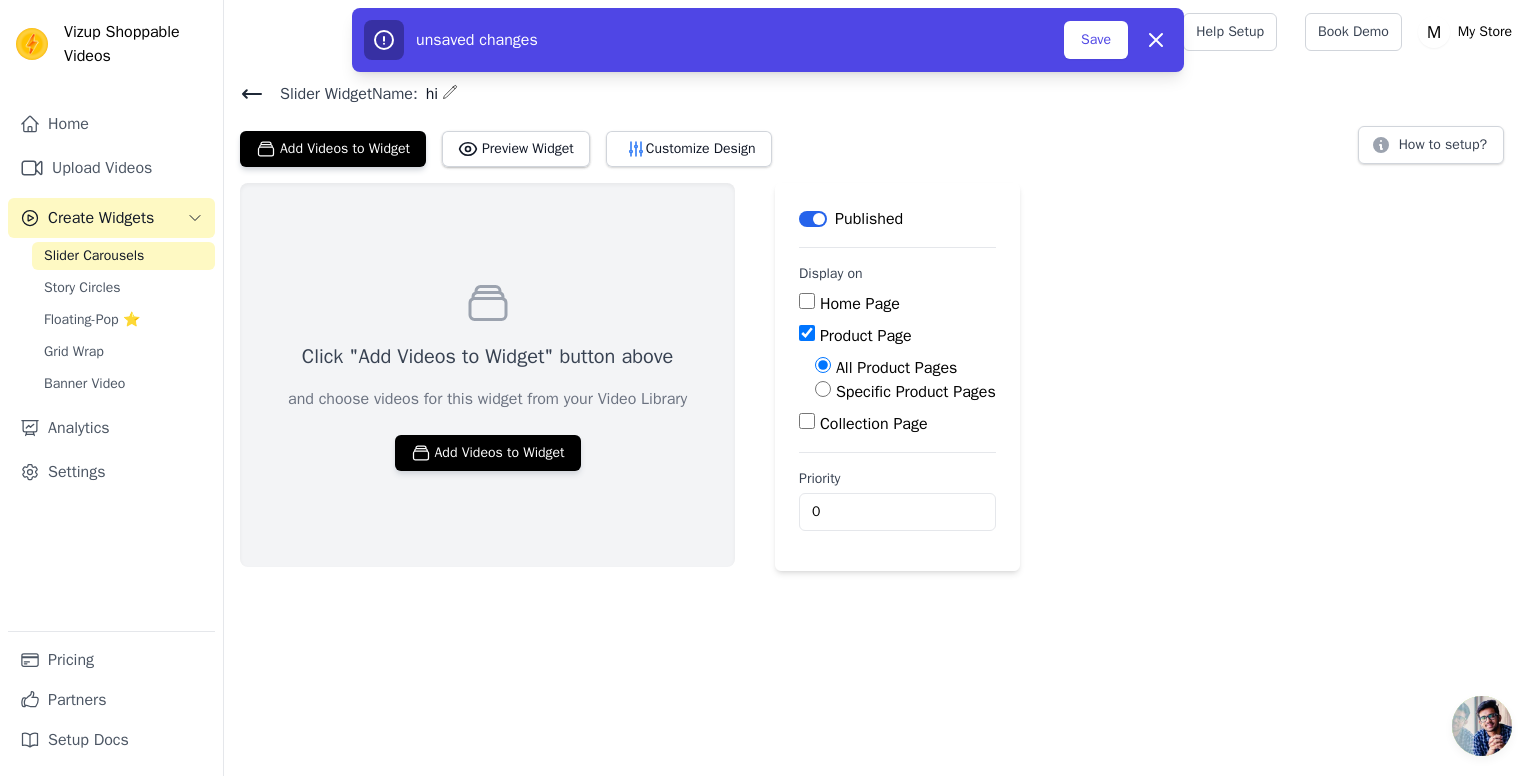 click on "Specific Product Pages" at bounding box center (823, 389) 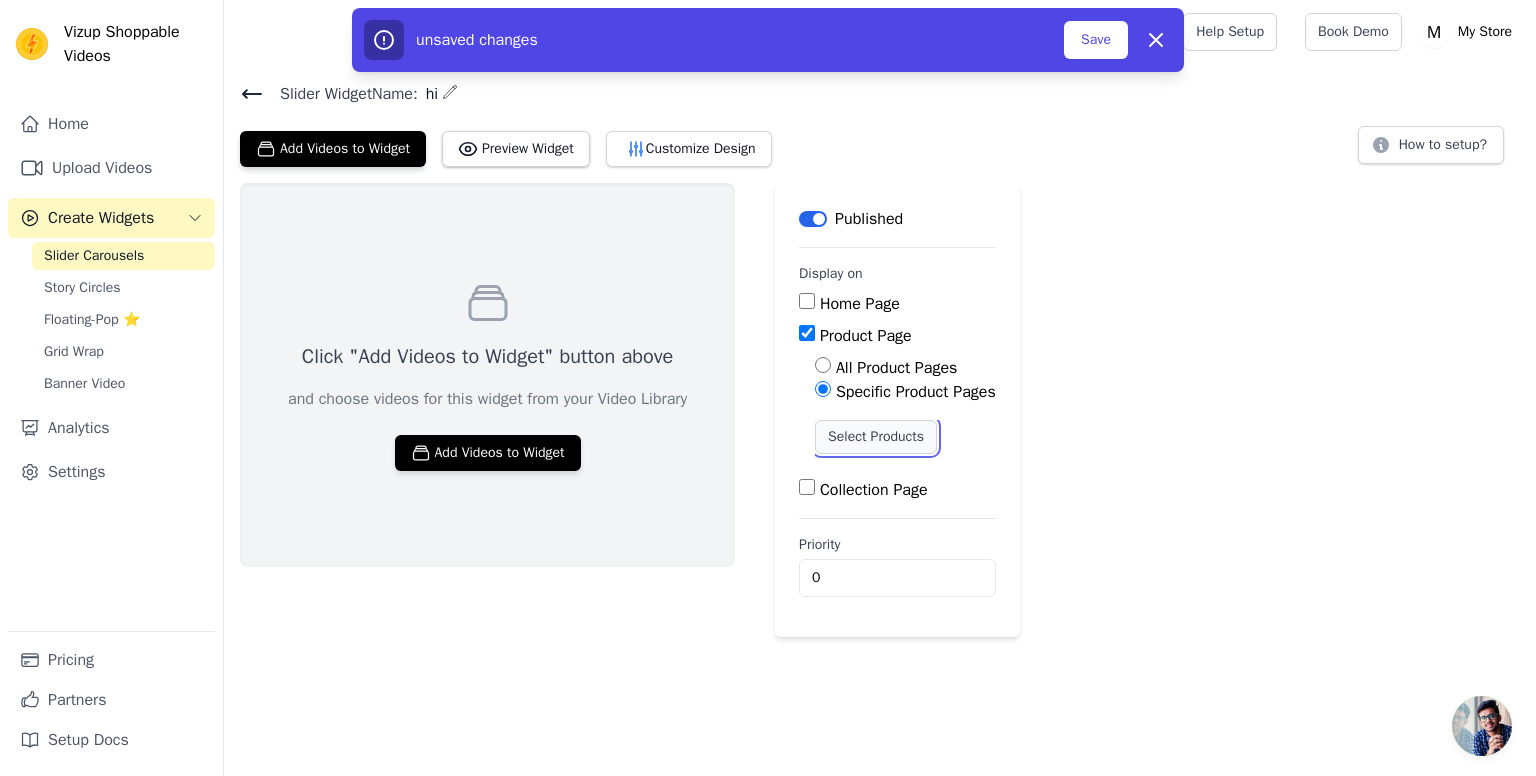 click on "Select Products" at bounding box center [876, 437] 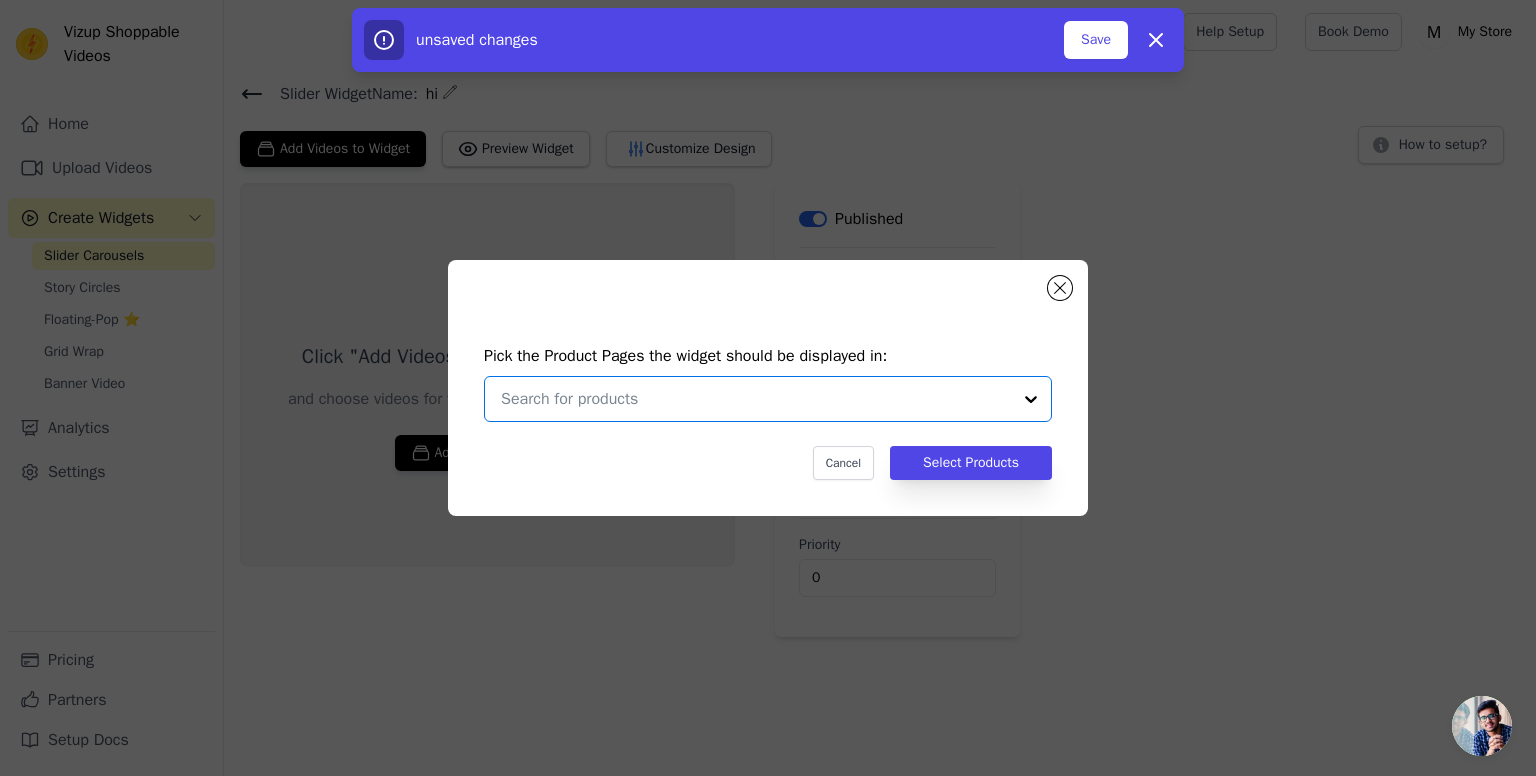 click at bounding box center [756, 399] 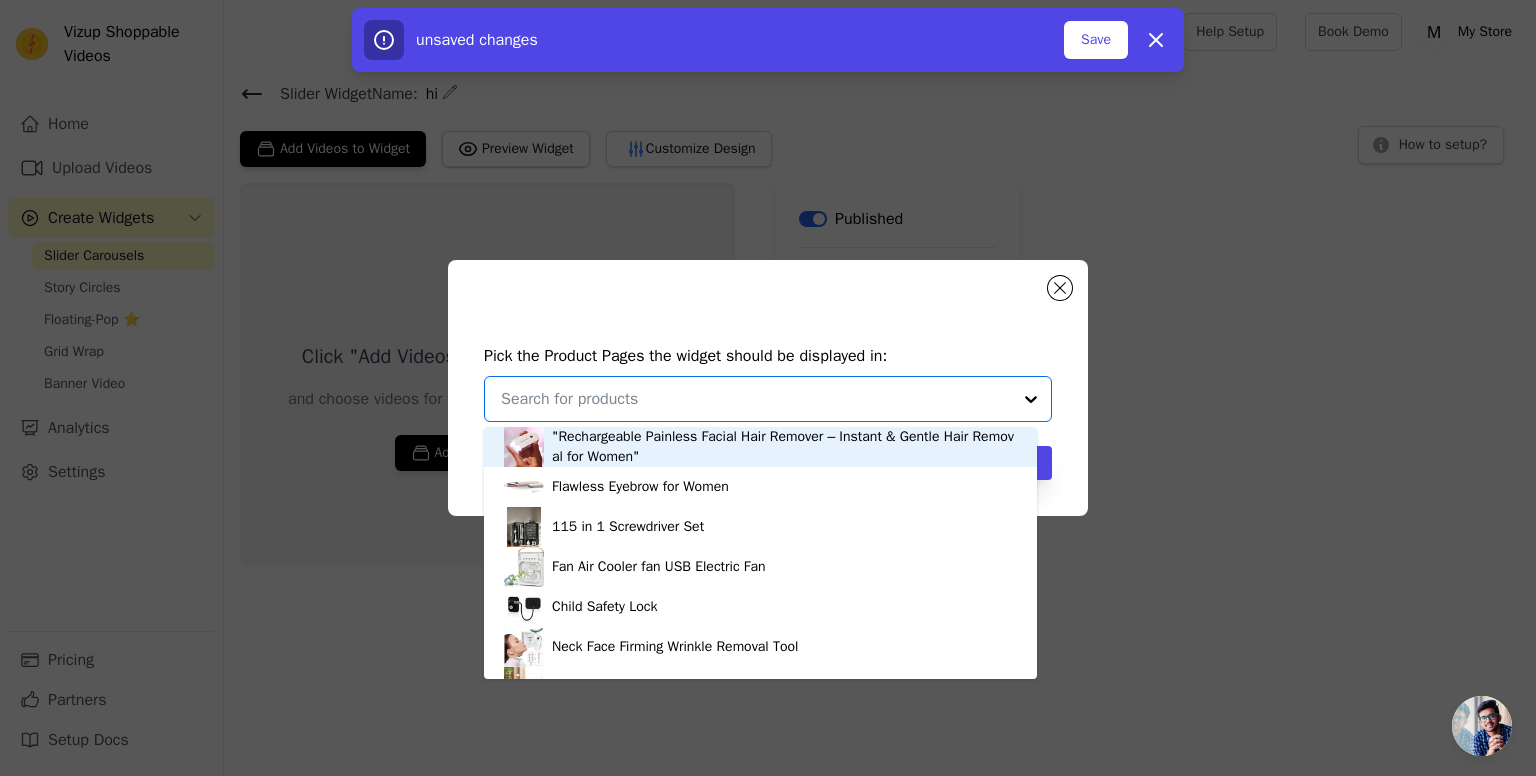 click on ""Rechargeable Painless Facial Hair Remover – Instant & Gentle Hair Removal for Women"" at bounding box center (784, 447) 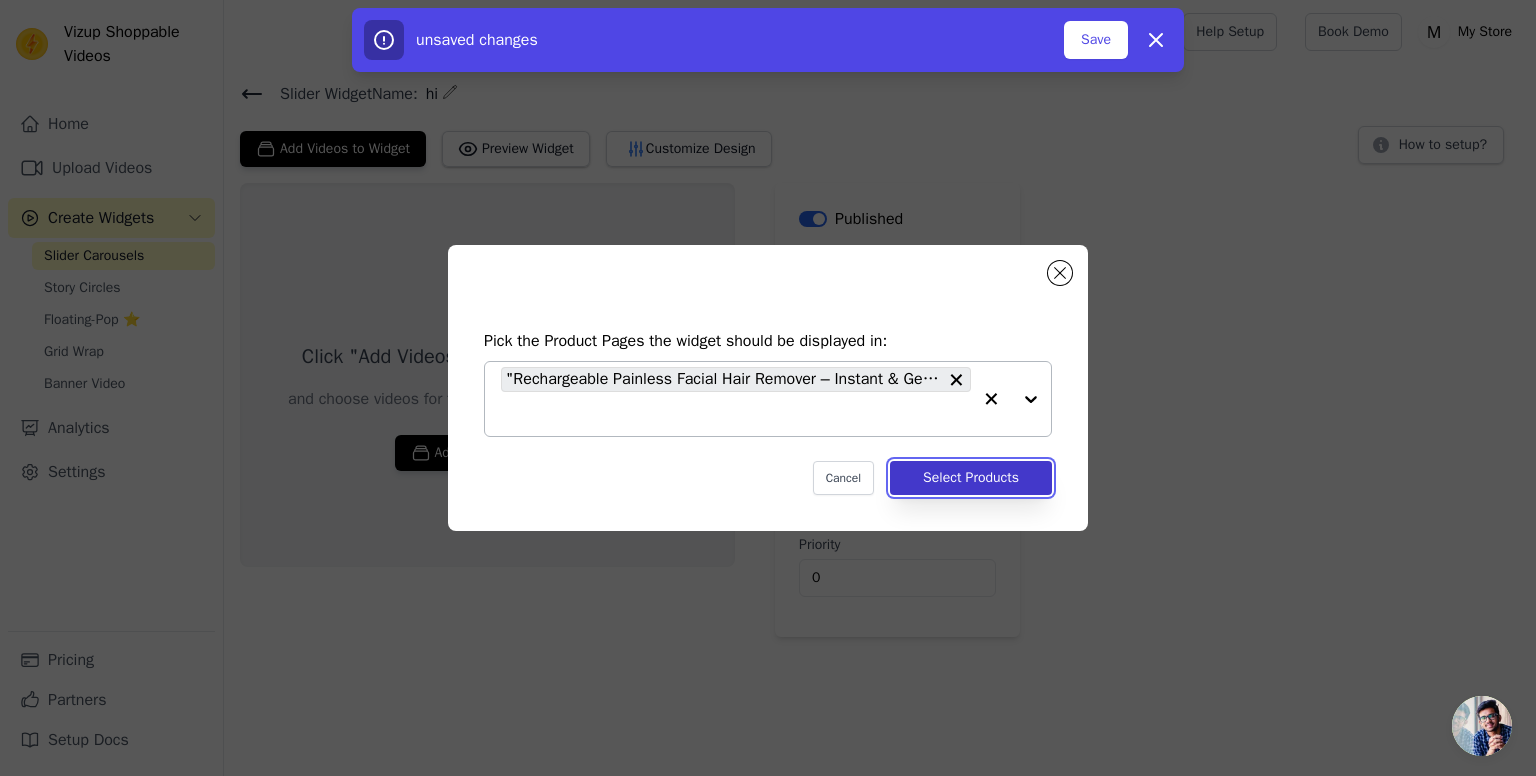 click on "Select Products" at bounding box center (971, 478) 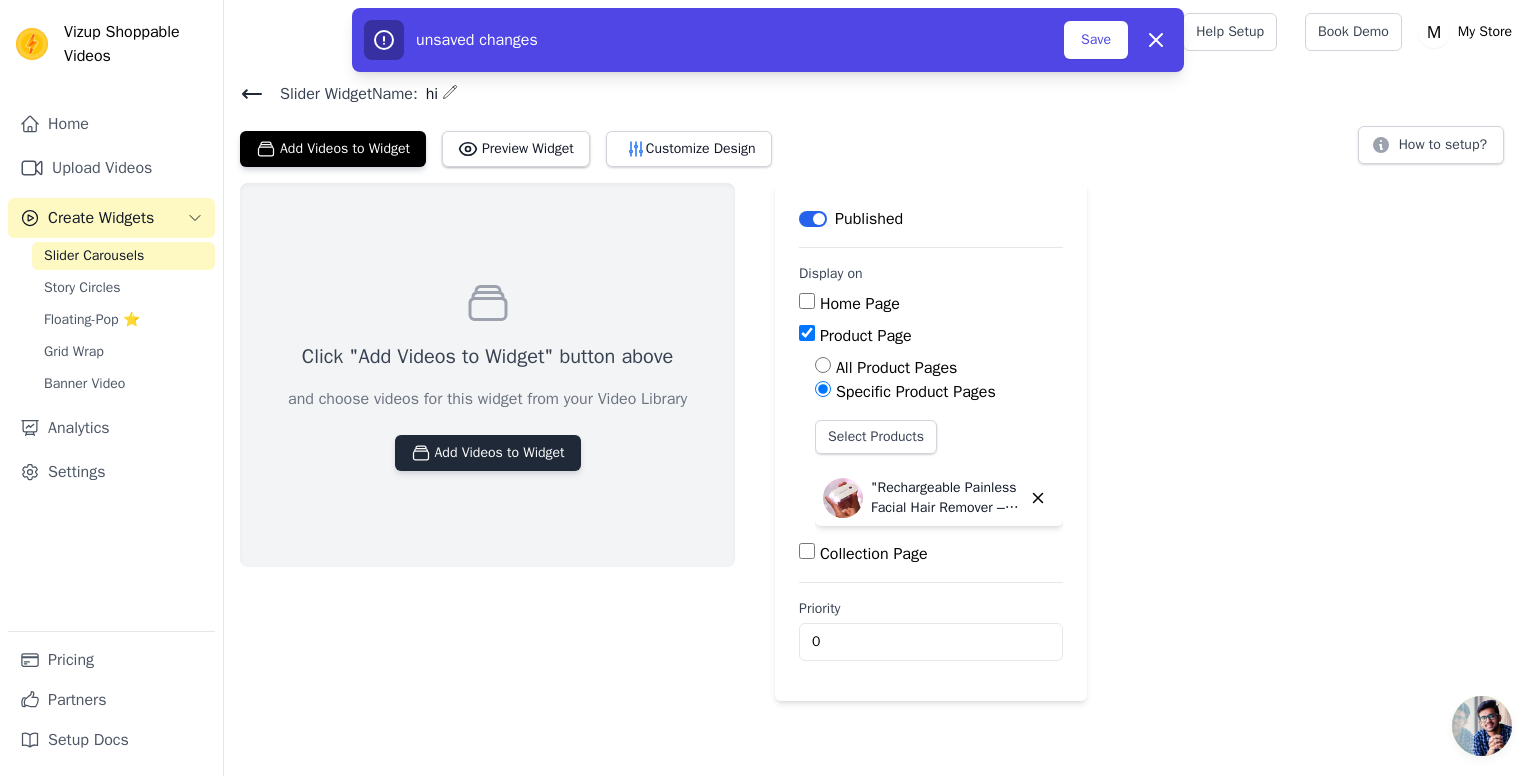 click on "Add Videos to Widget" at bounding box center [488, 453] 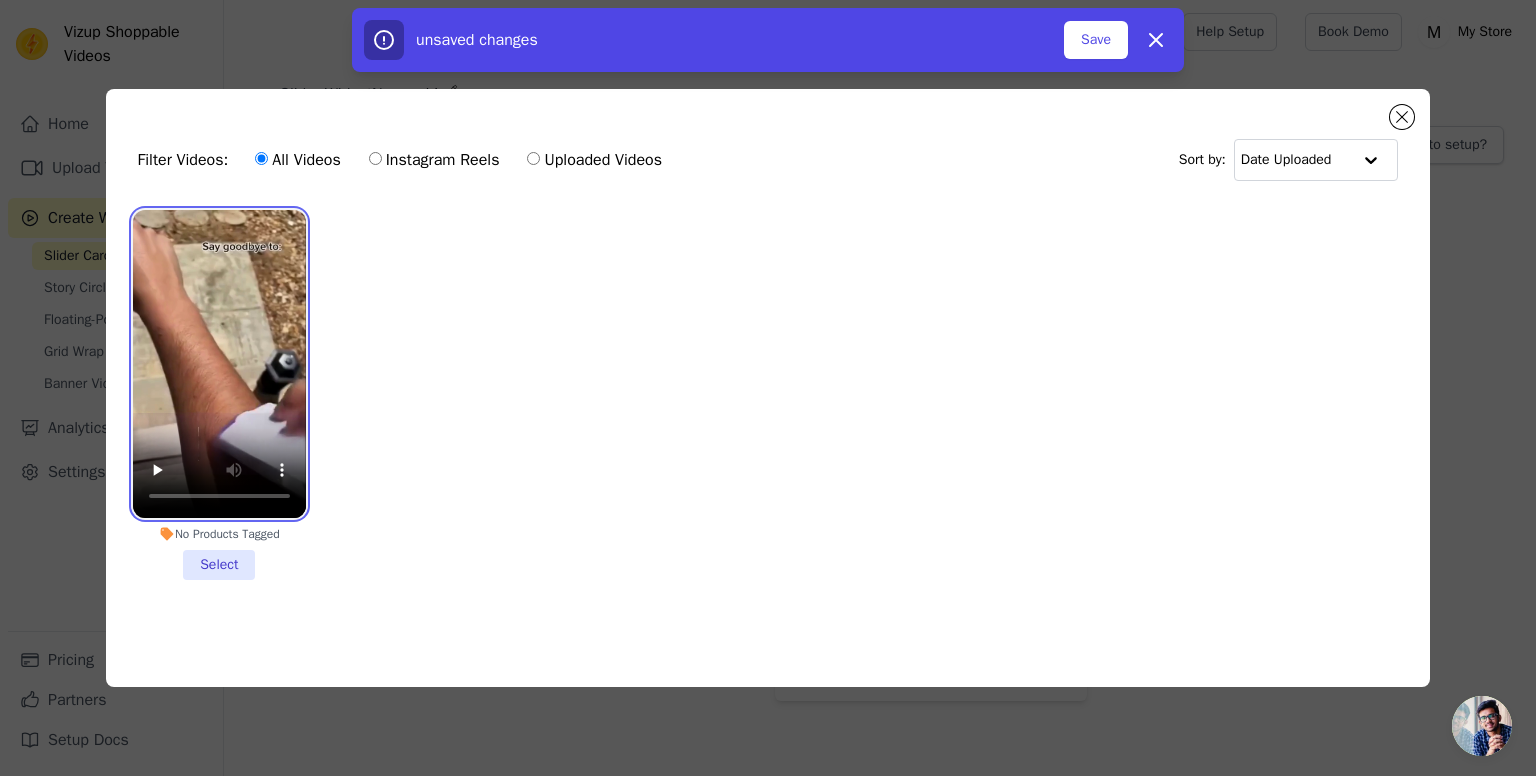 click at bounding box center [219, 364] 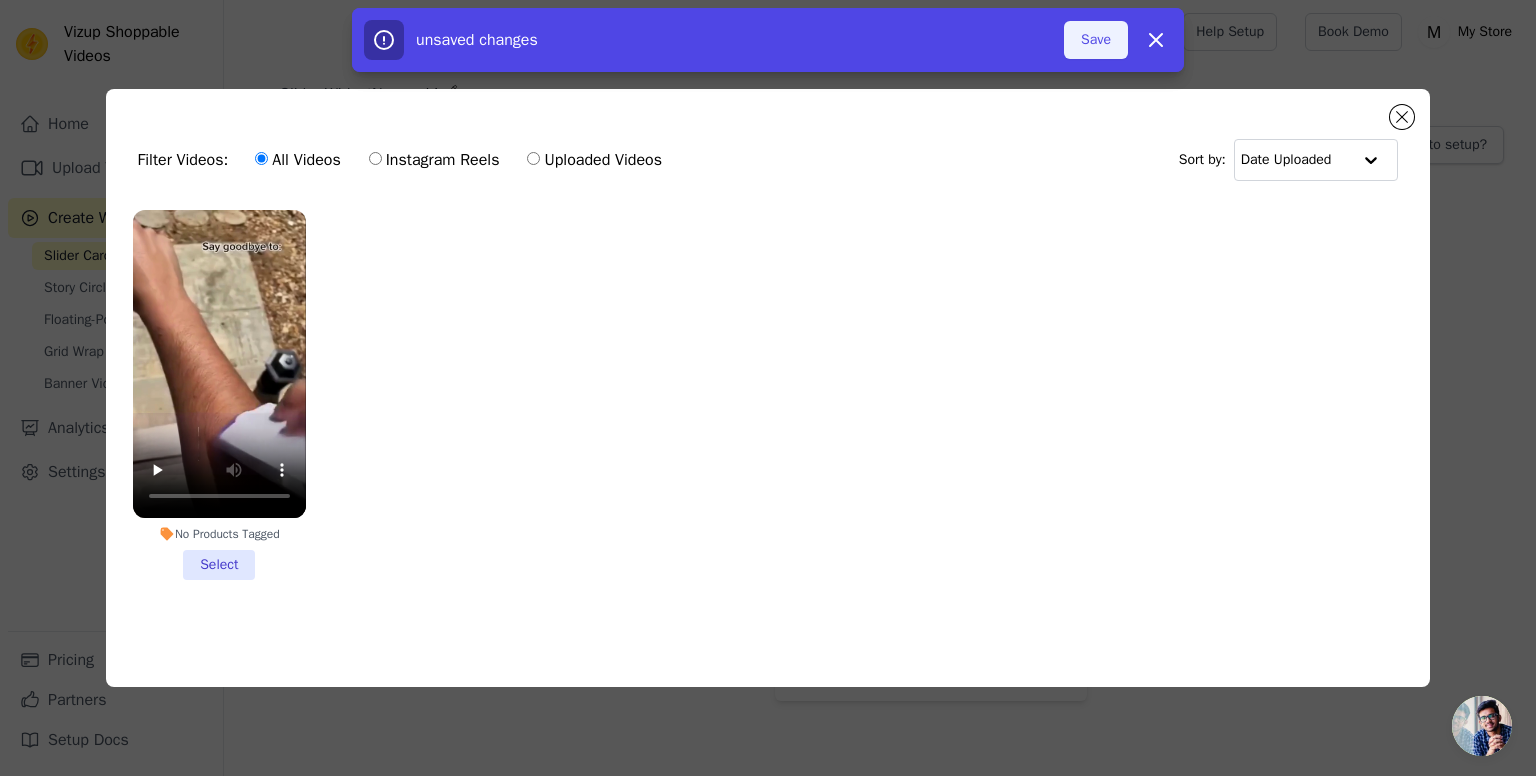 click on "Save" at bounding box center (1096, 40) 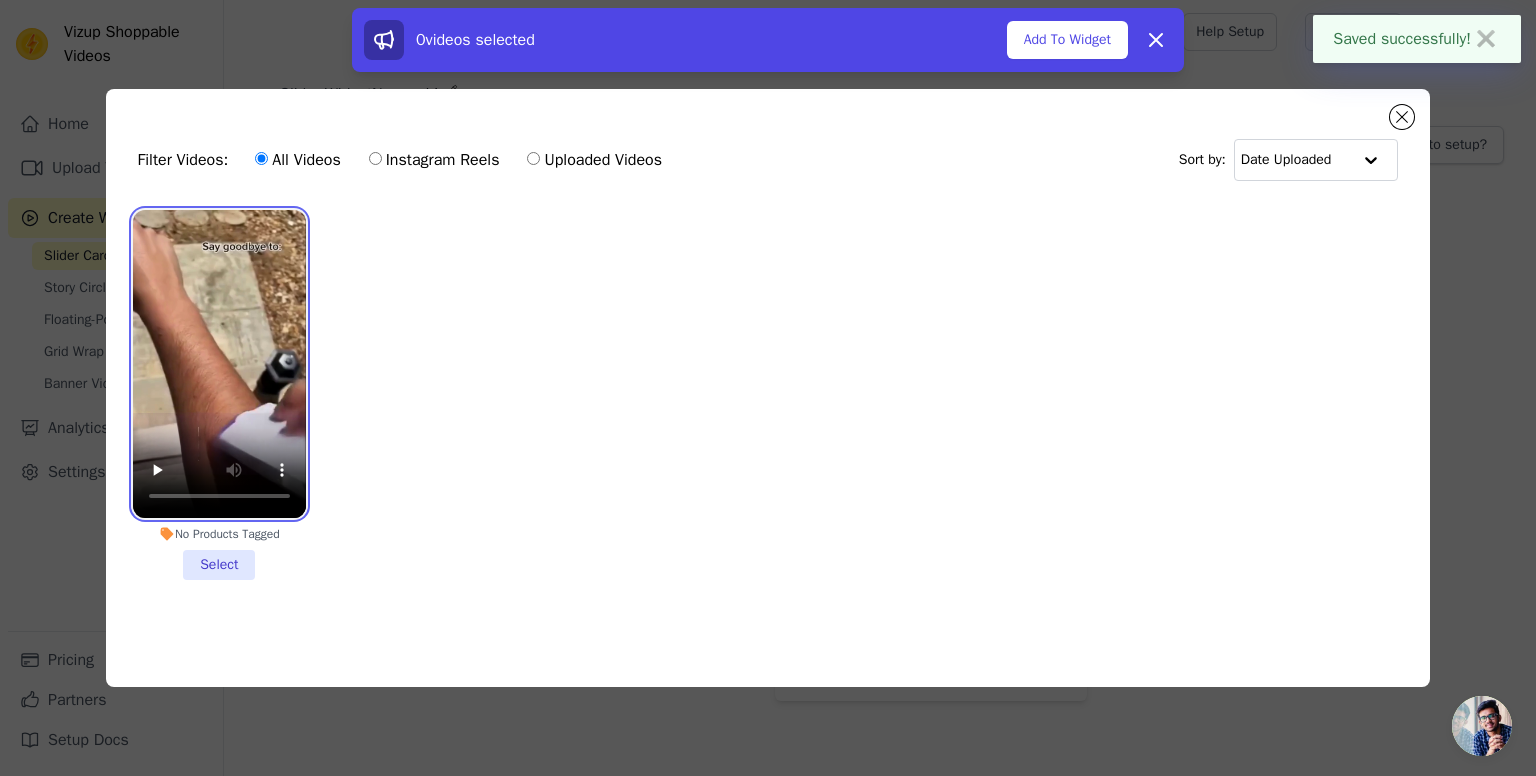 click at bounding box center (219, 364) 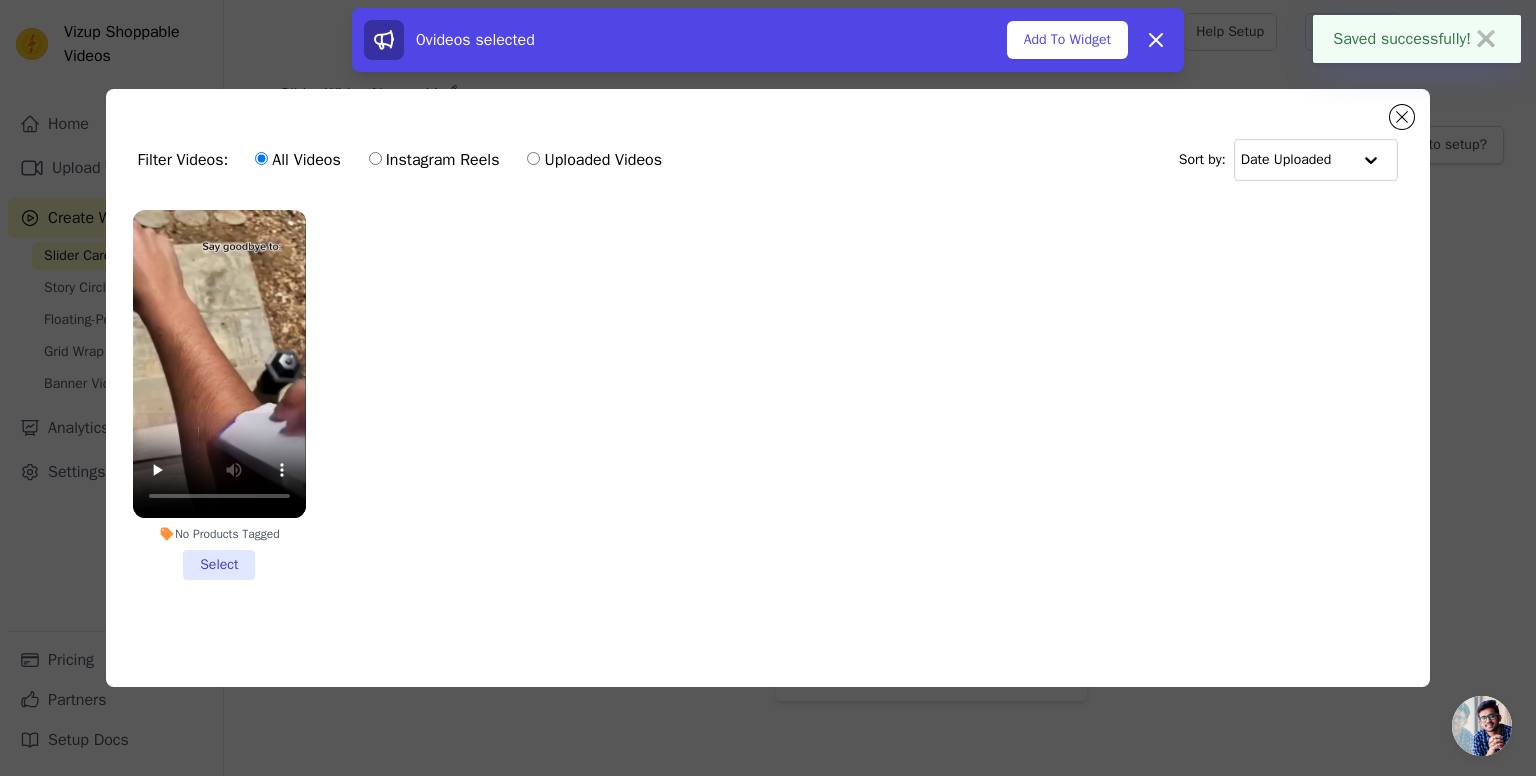 click on "No Products Tagged     Select" at bounding box center (219, 395) 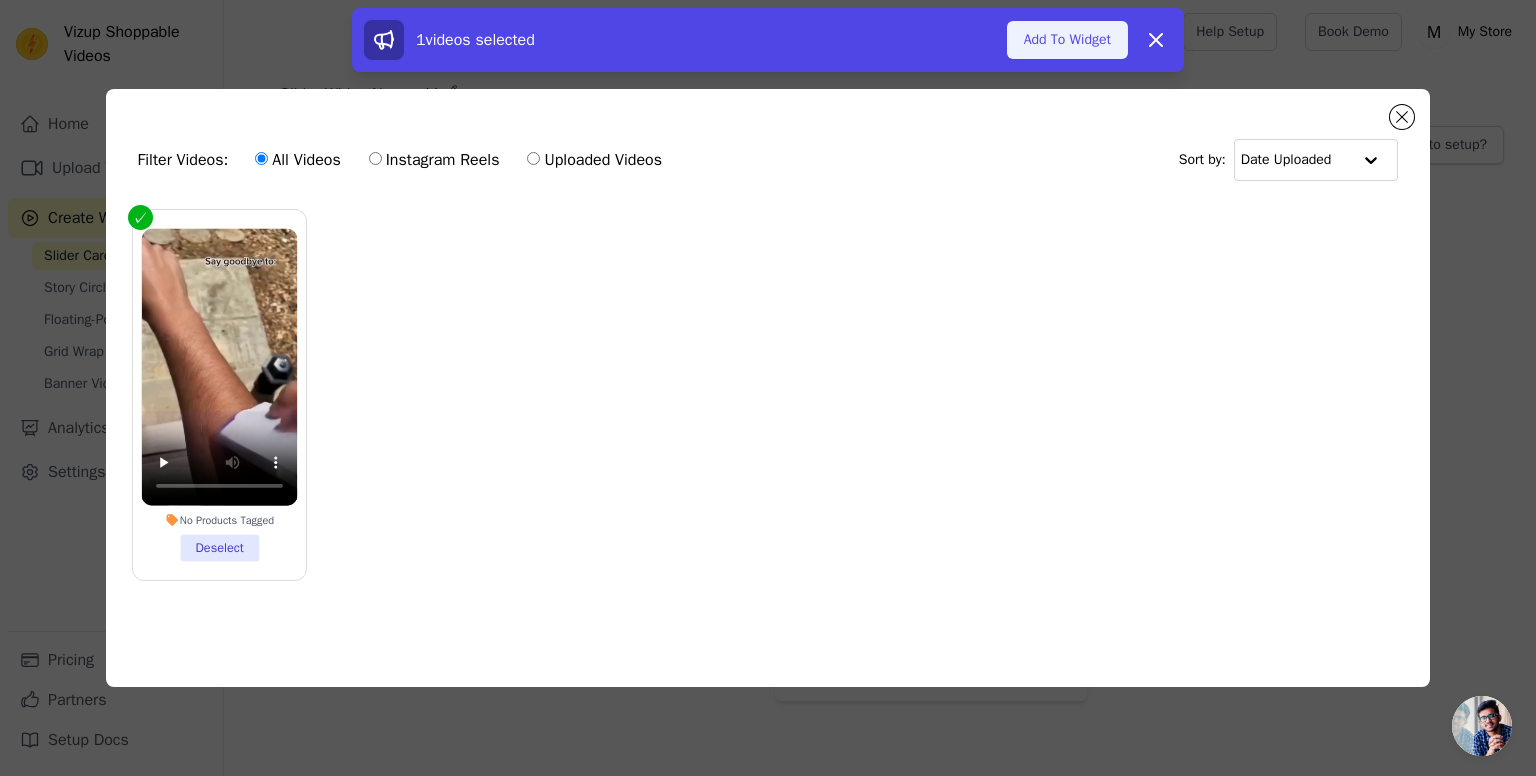 click on "Add To Widget" at bounding box center [1067, 40] 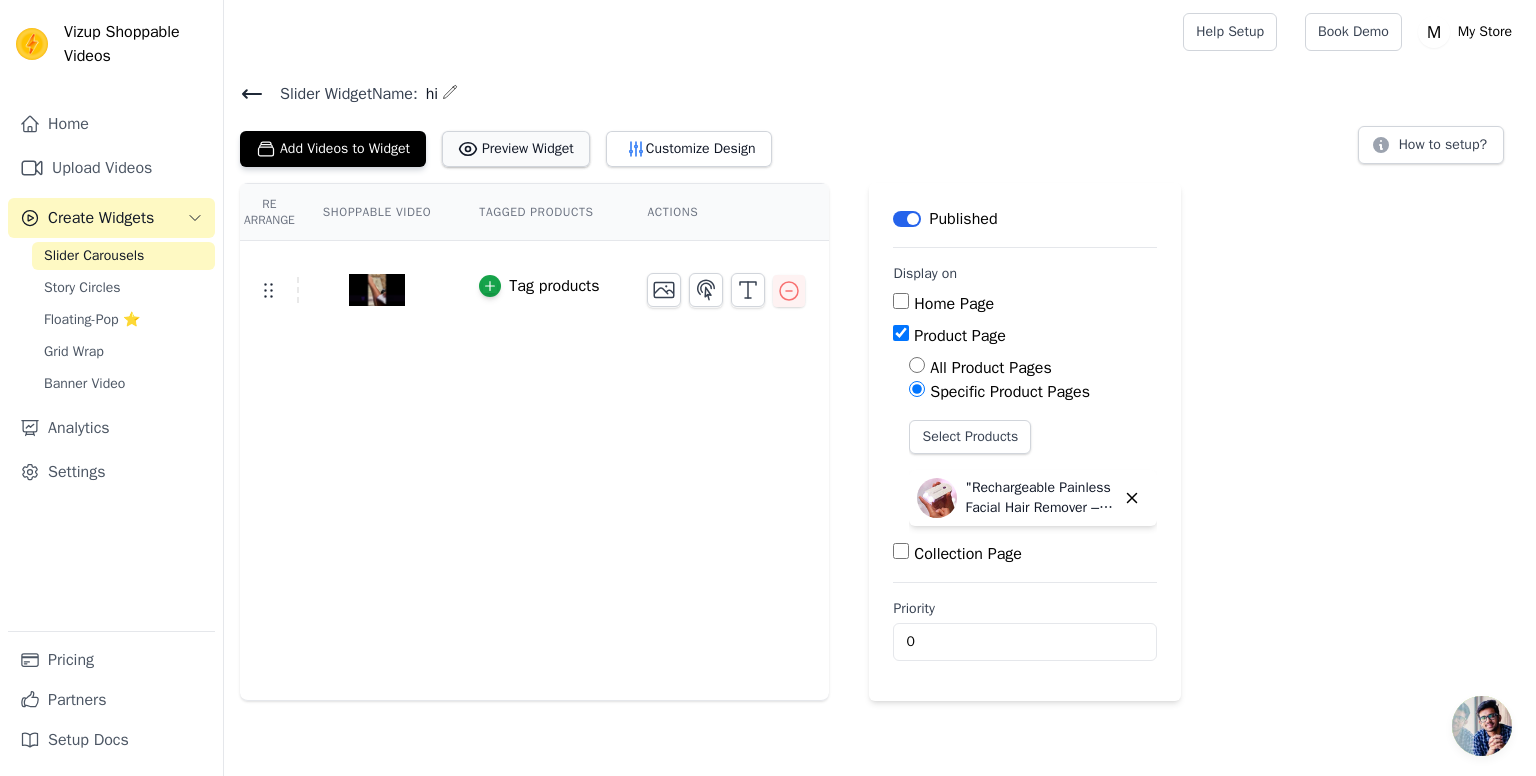 click on "Preview Widget" at bounding box center [516, 149] 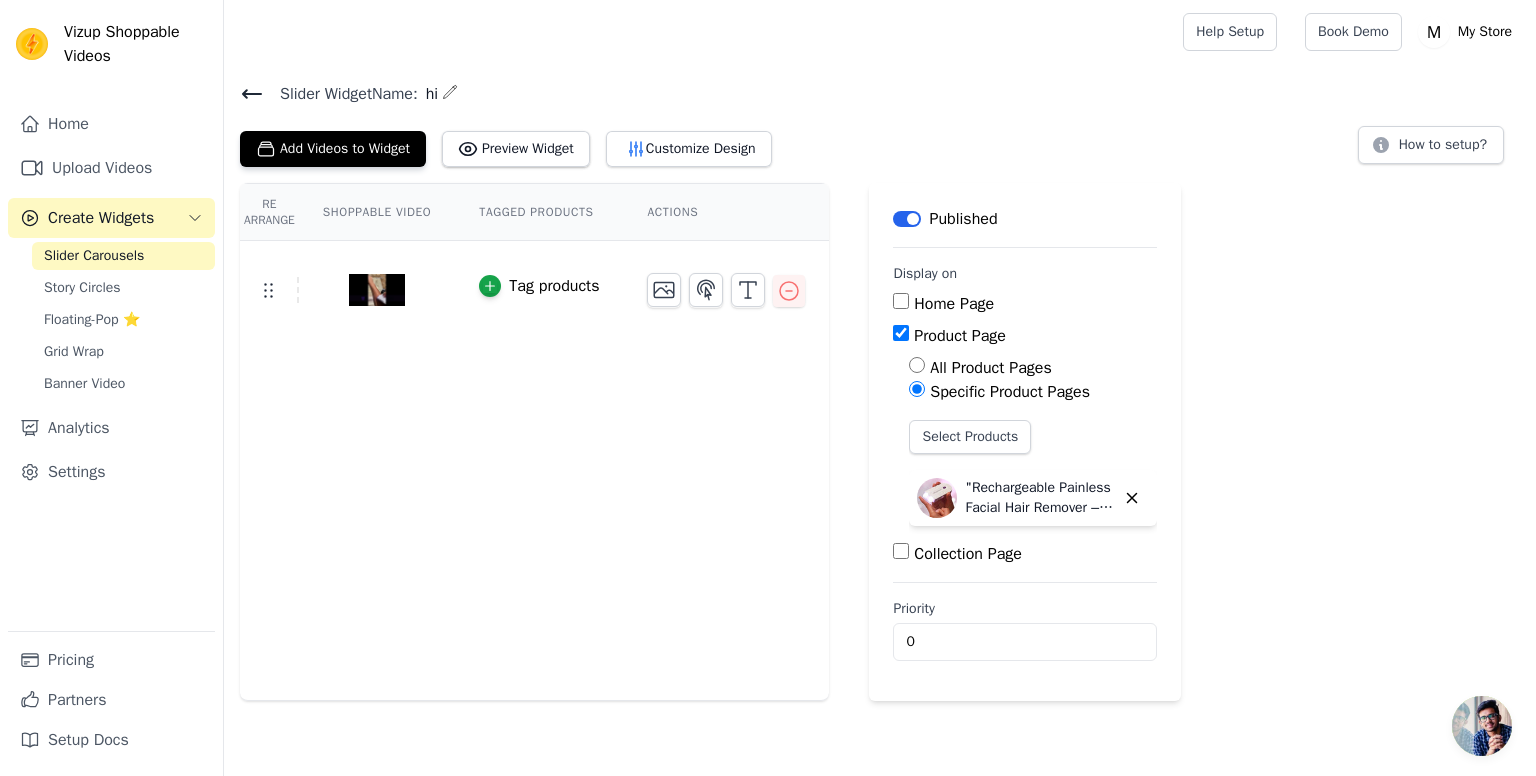 click on "Collection Page" at bounding box center [901, 551] 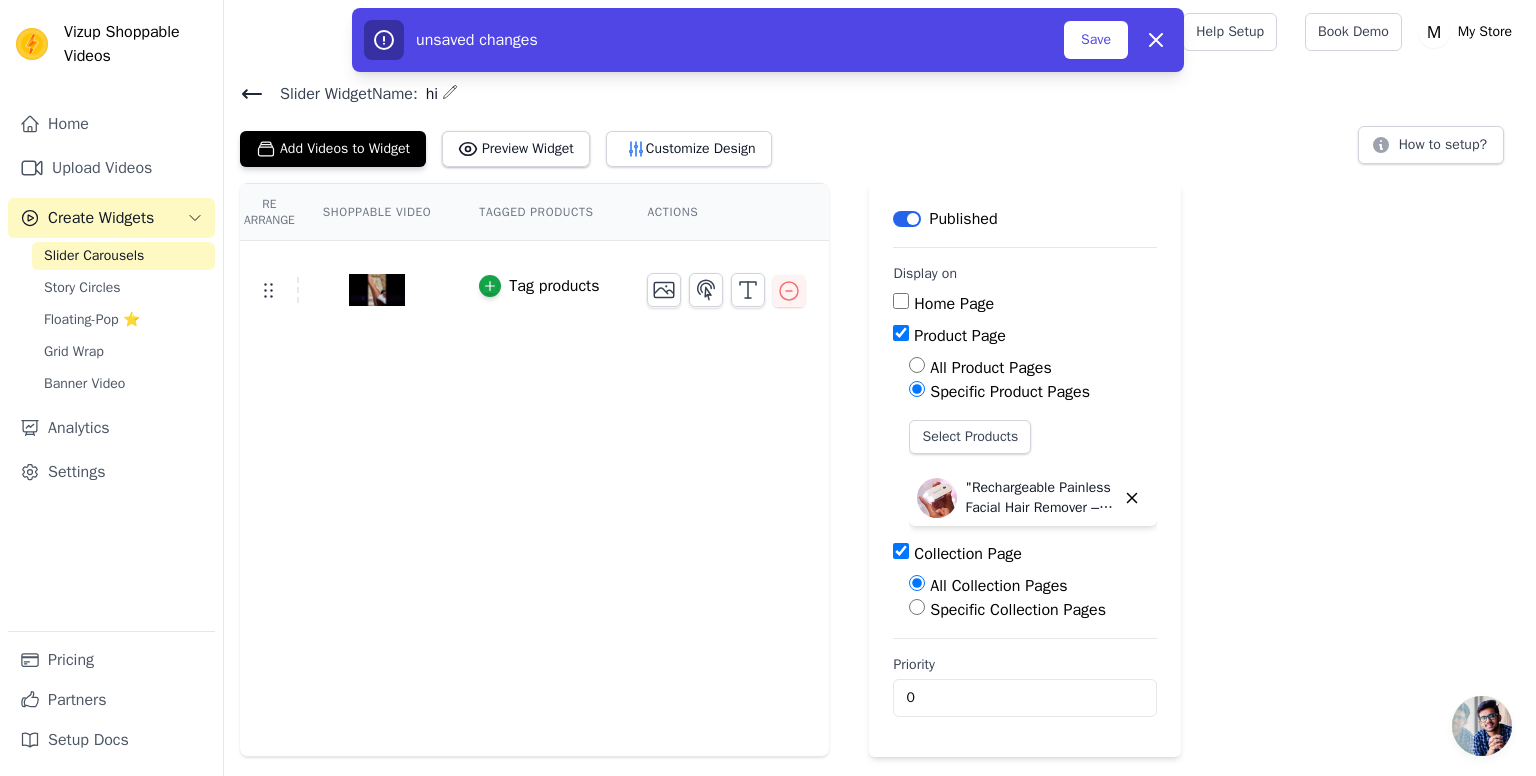 click on "Specific Collection Pages" at bounding box center (917, 607) 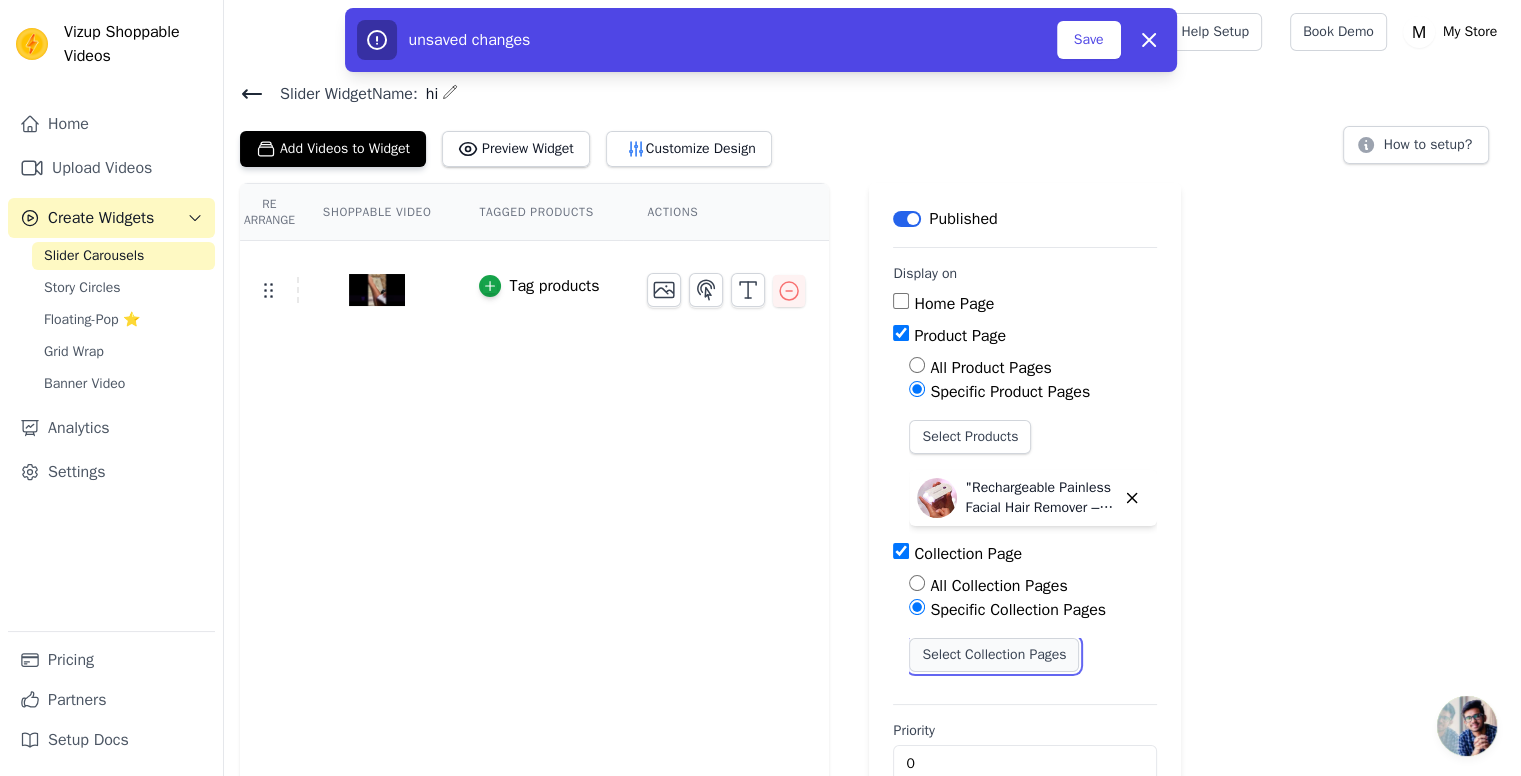 click on "Select Collection Pages" at bounding box center [994, 655] 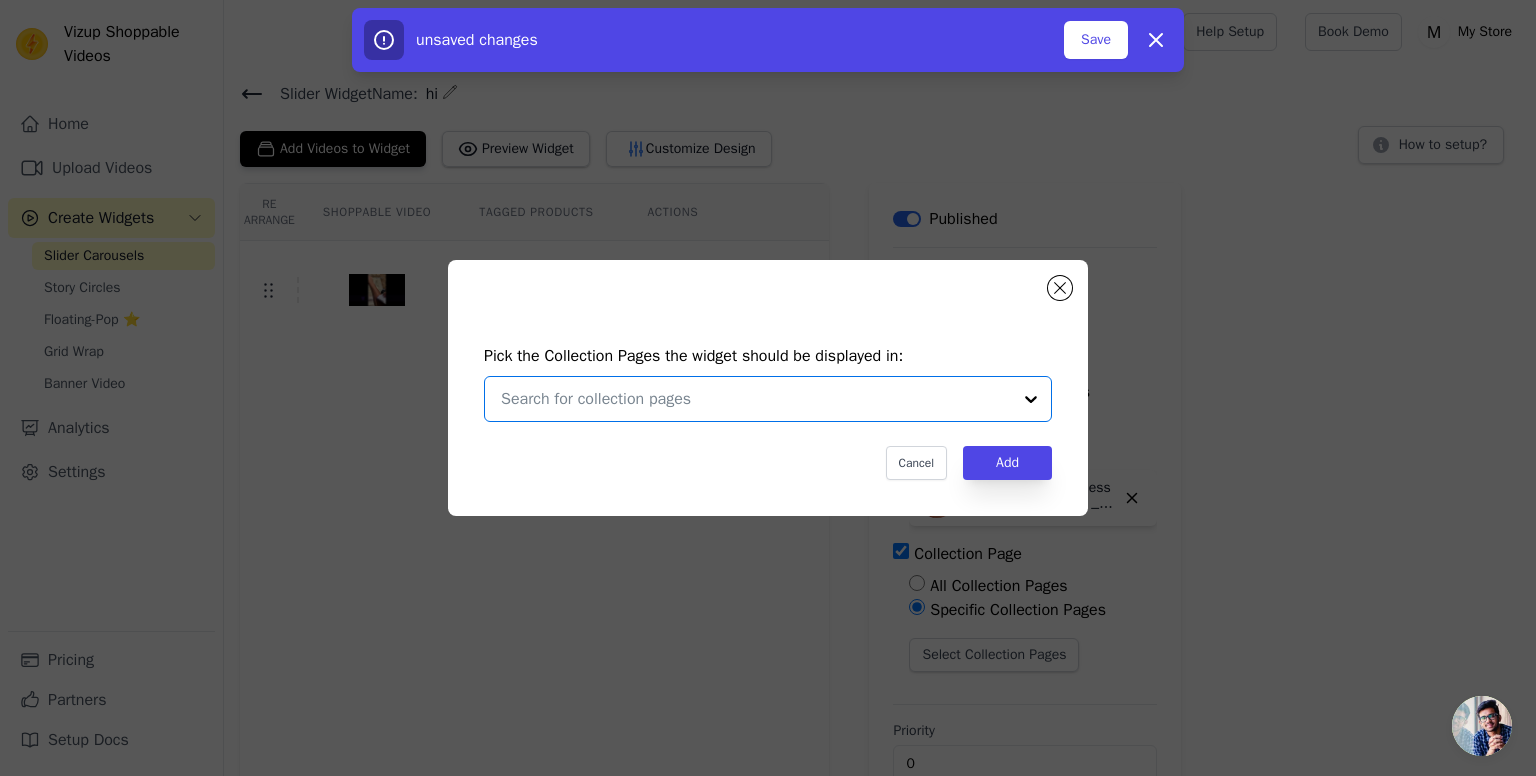 click at bounding box center [756, 399] 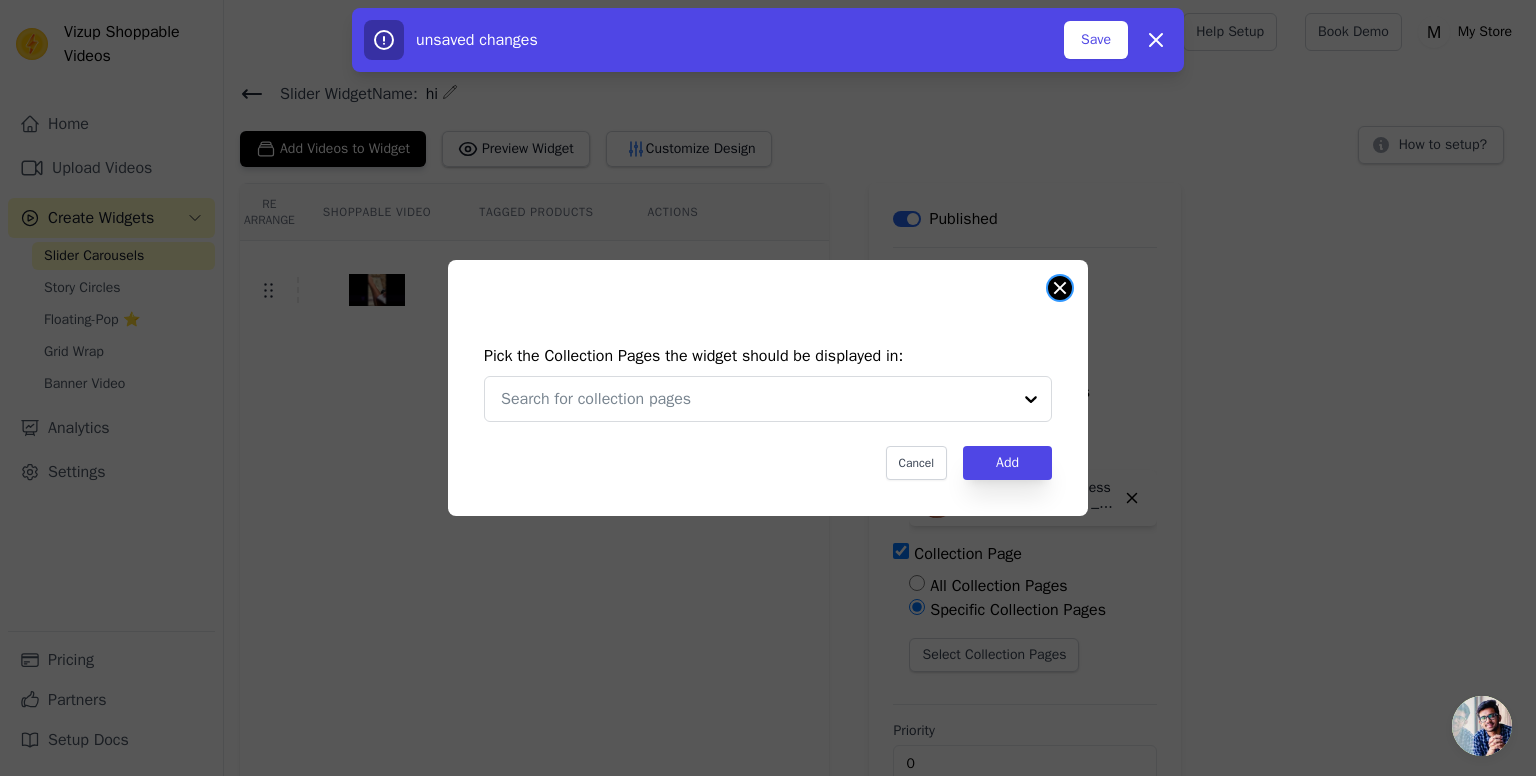 click at bounding box center (1060, 288) 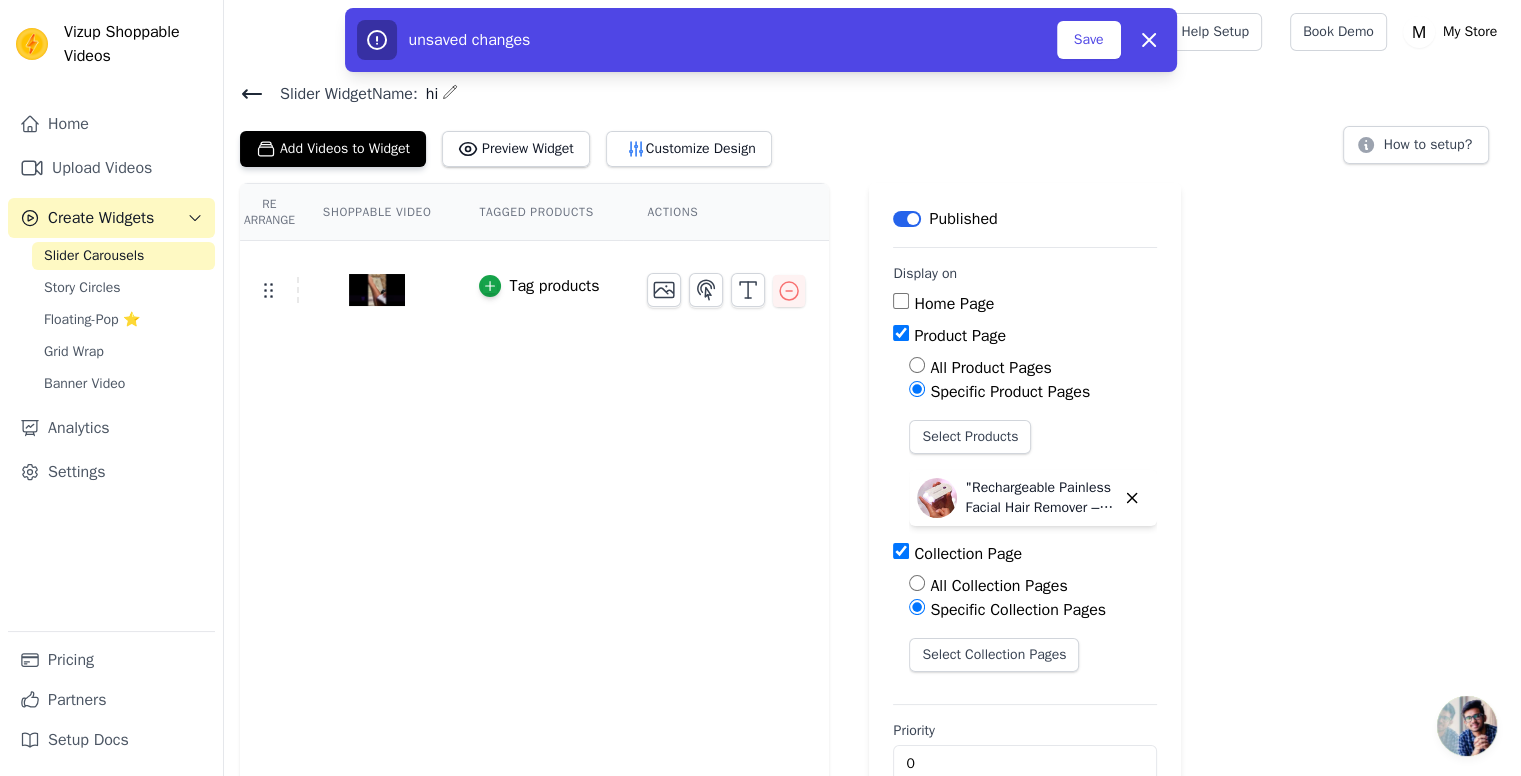 click on "Collection Page" at bounding box center [901, 551] 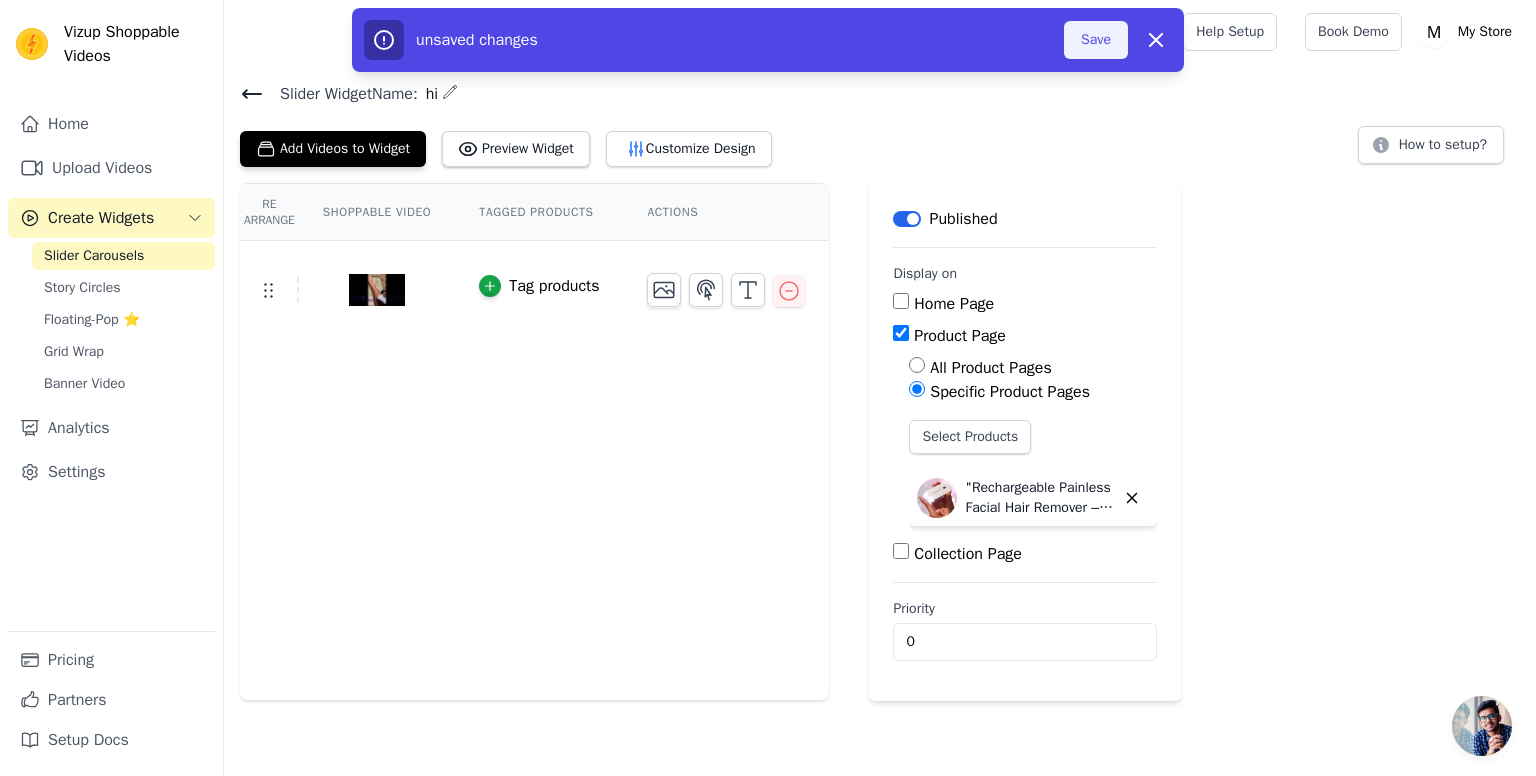 click on "Save" at bounding box center [1096, 40] 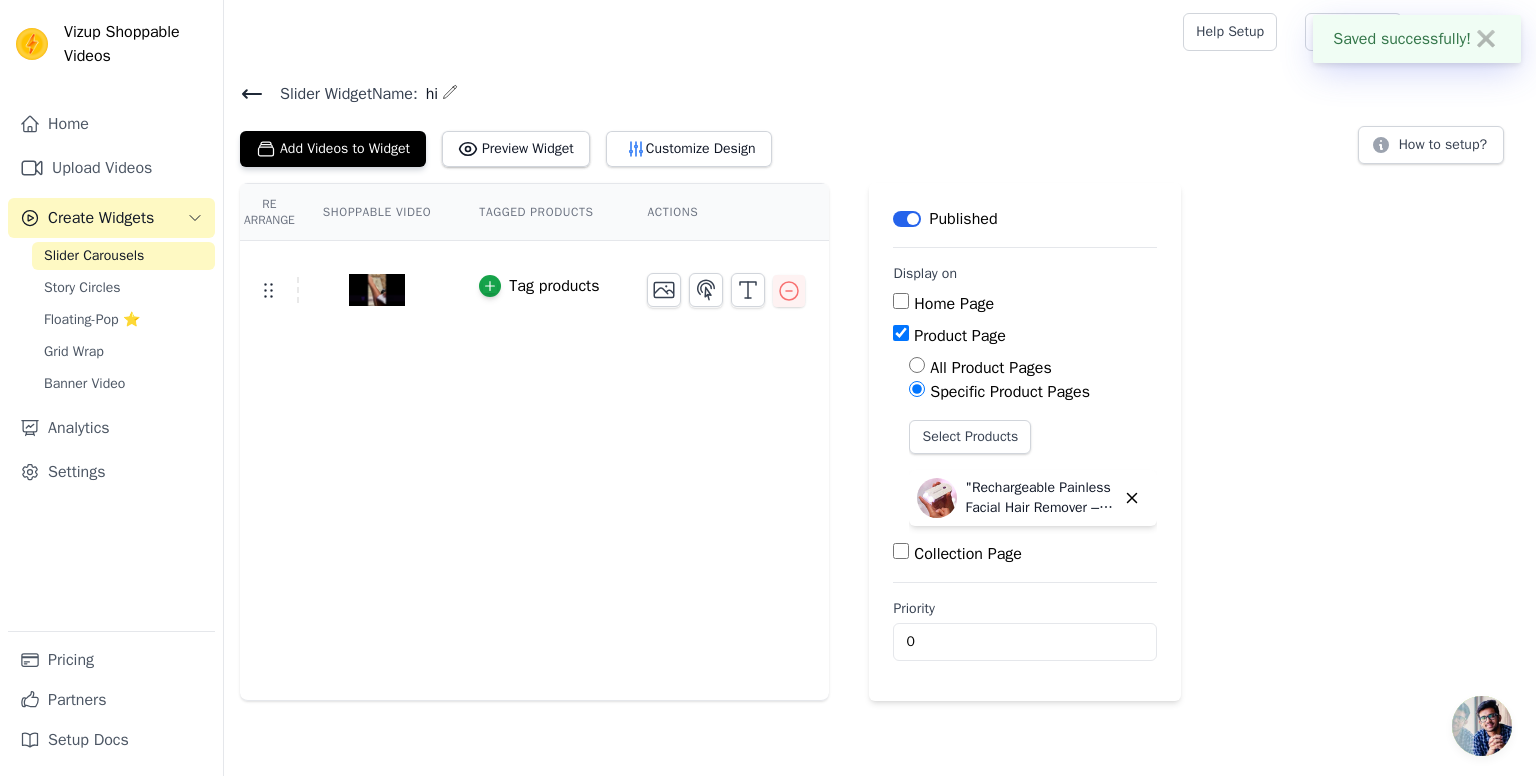 click on "✖" at bounding box center (1486, 39) 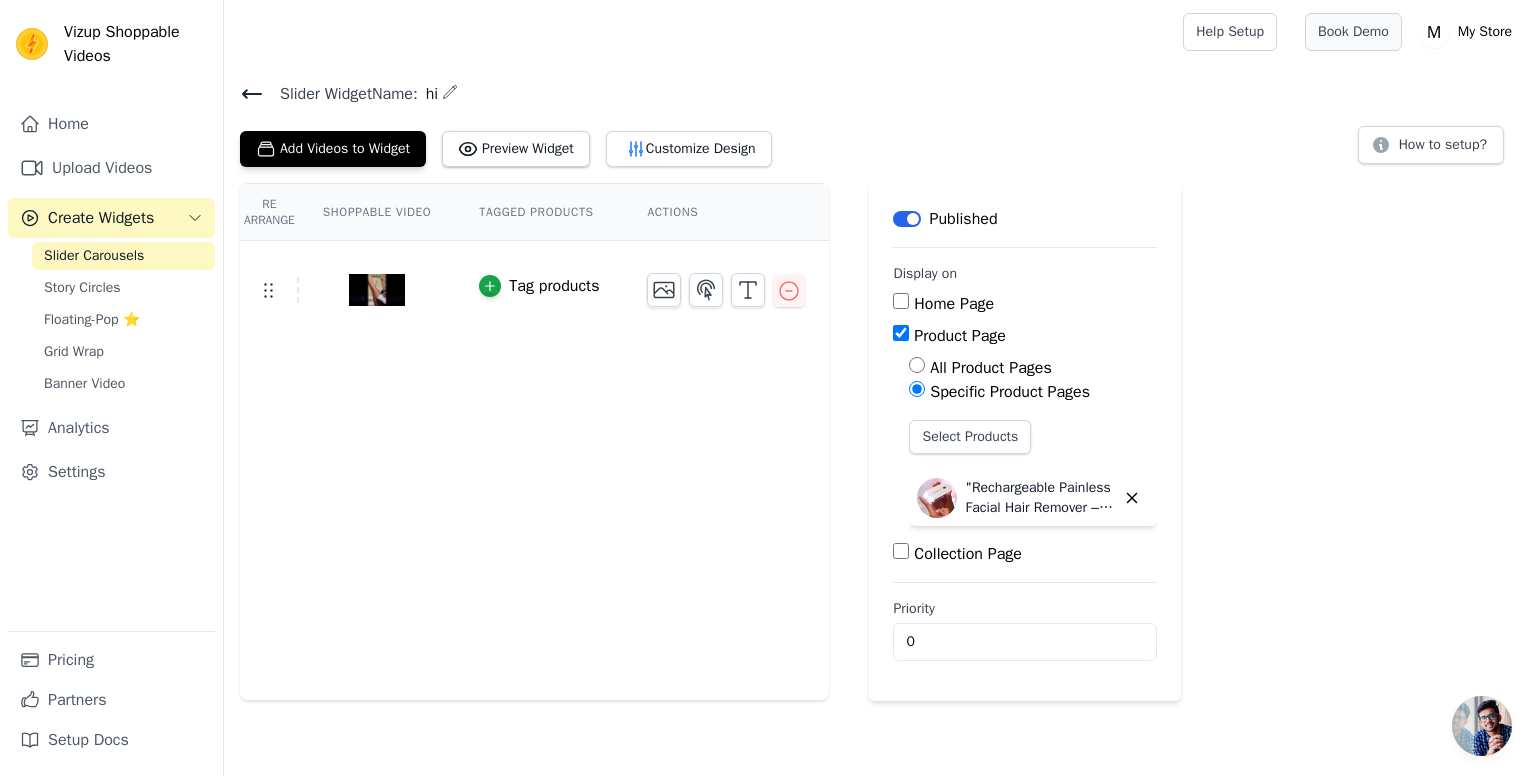 click on "Book Demo" at bounding box center [1353, 32] 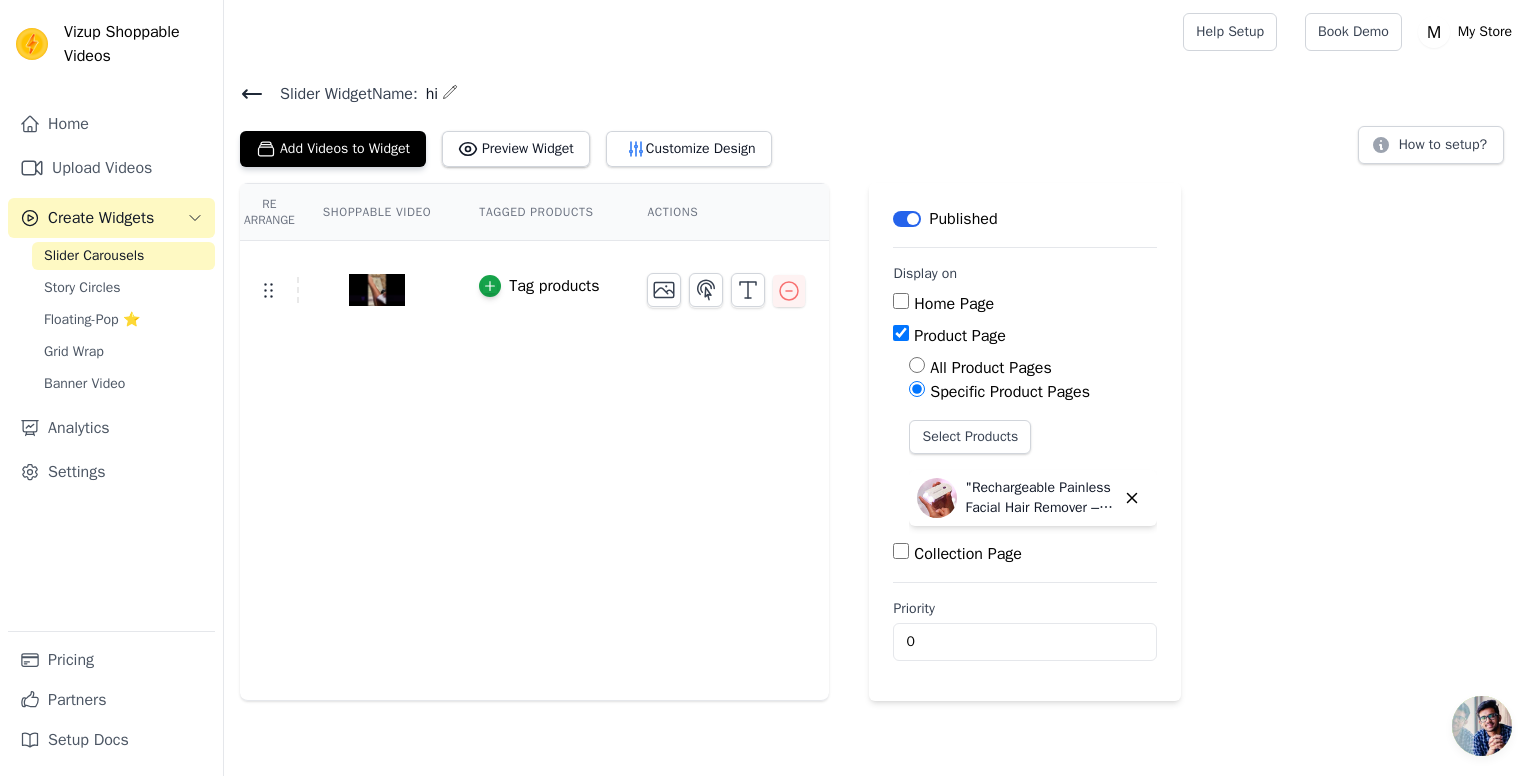 click on "Tag products" at bounding box center (539, 290) 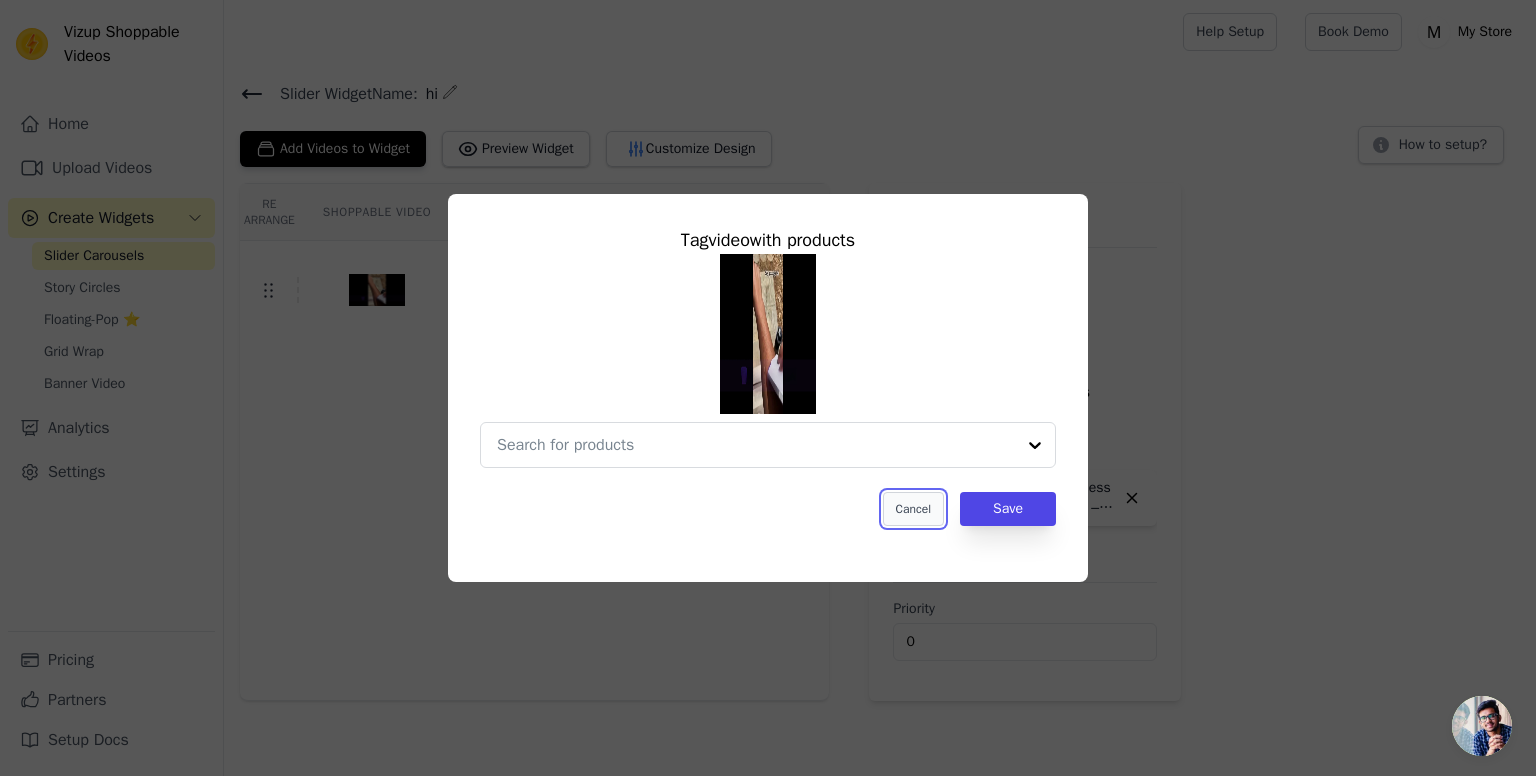 click on "Cancel" at bounding box center (913, 509) 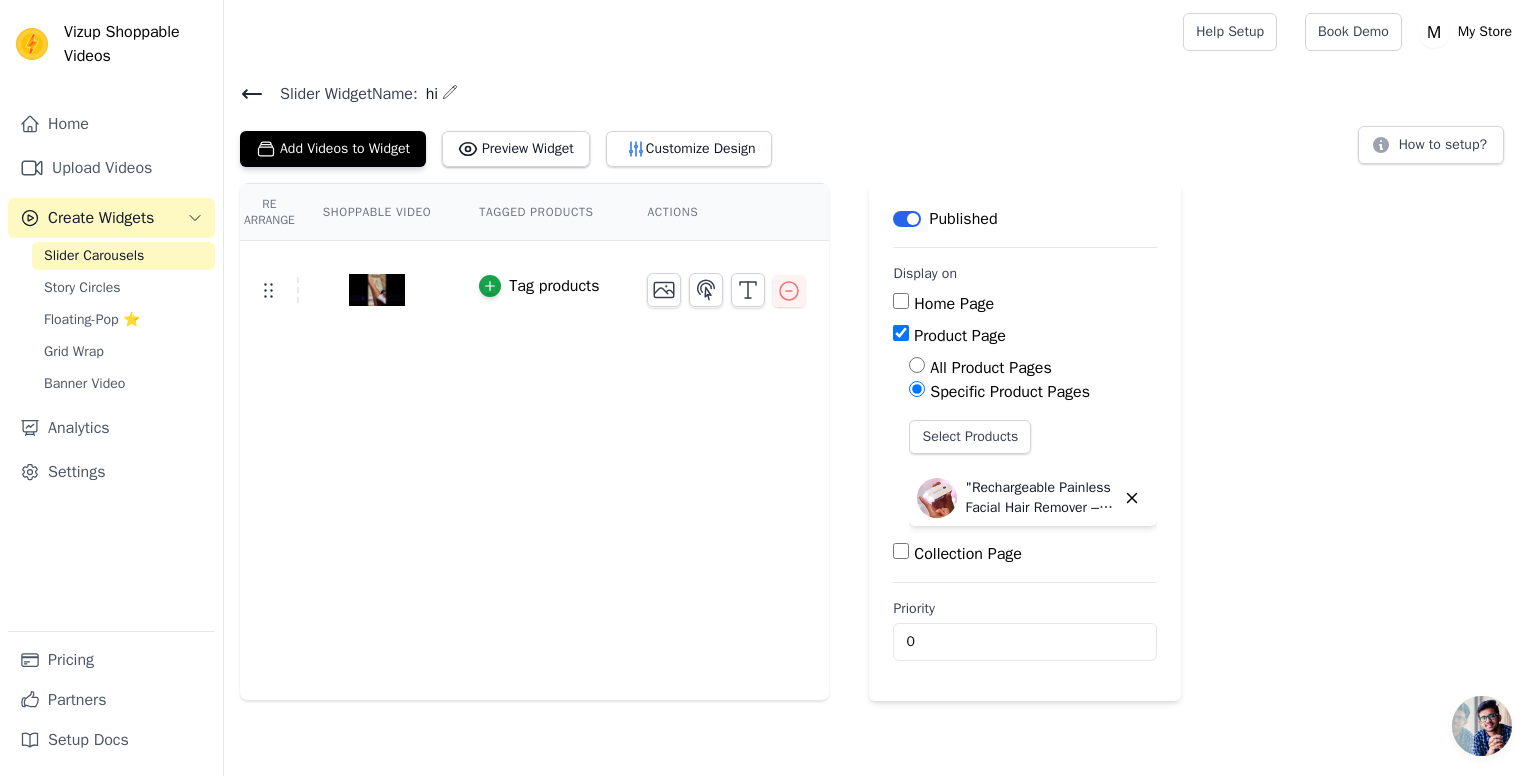 click on "Tagged Products" at bounding box center (539, 212) 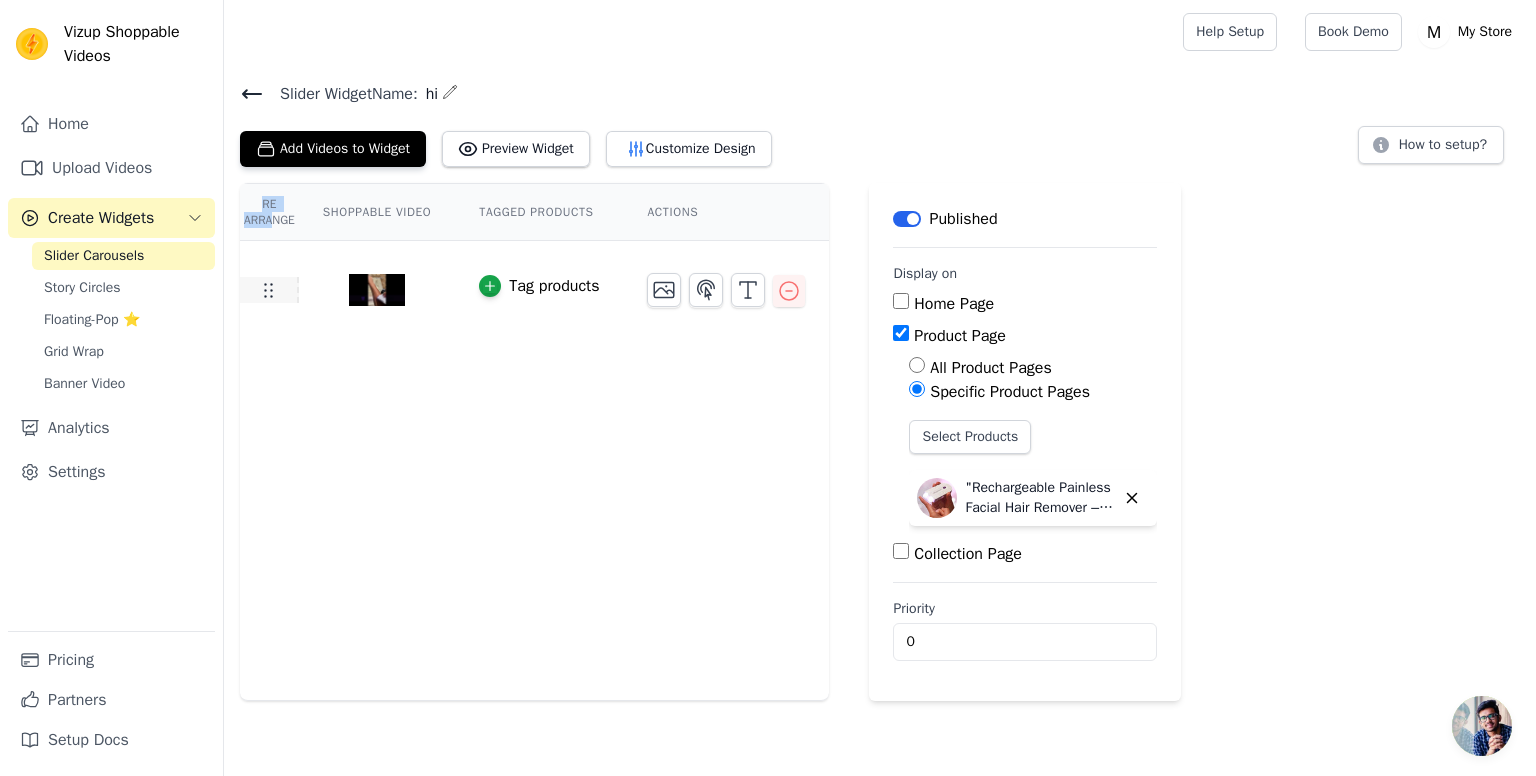 drag, startPoint x: 278, startPoint y: 217, endPoint x: 257, endPoint y: 290, distance: 75.96052 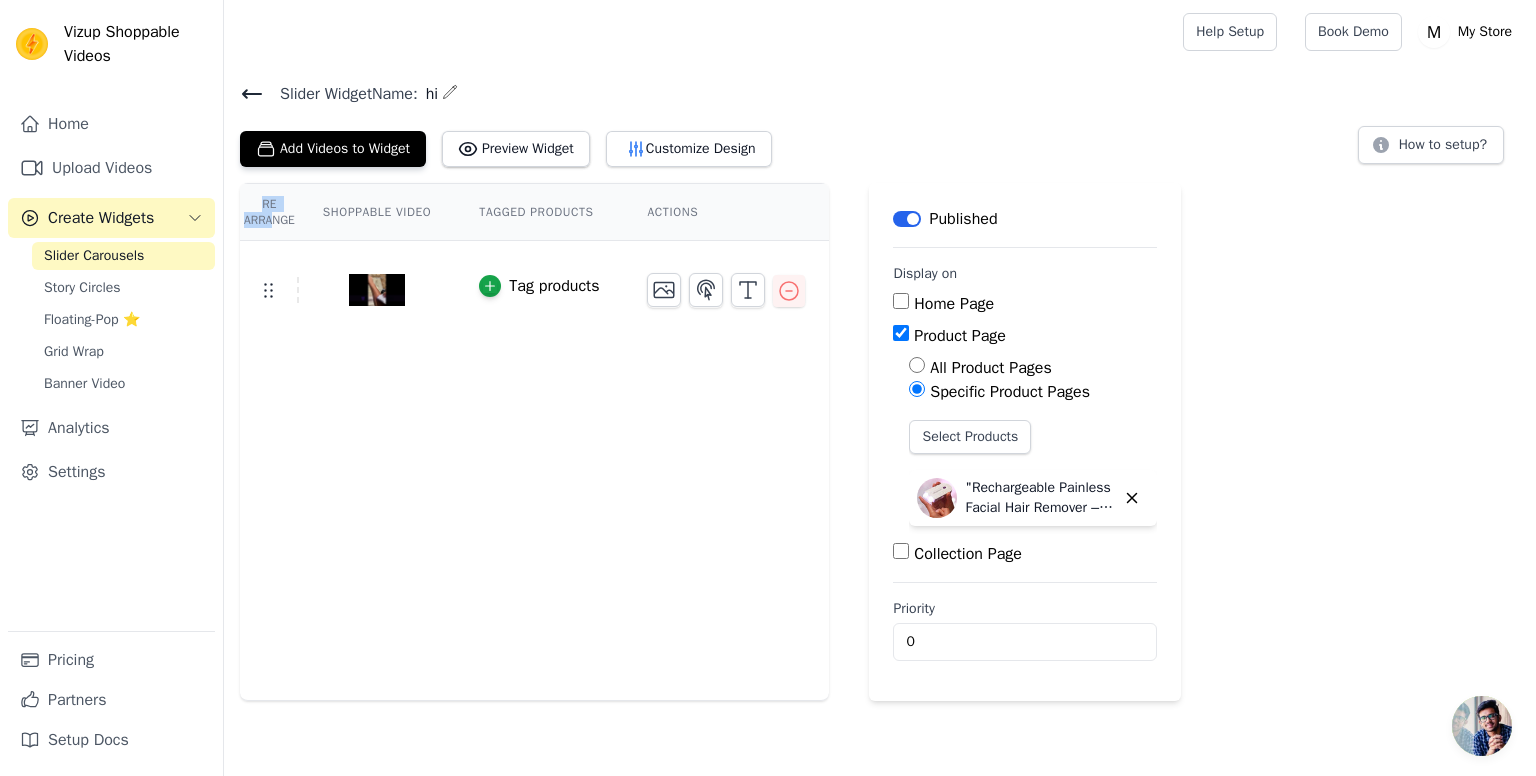 click at bounding box center (377, 290) 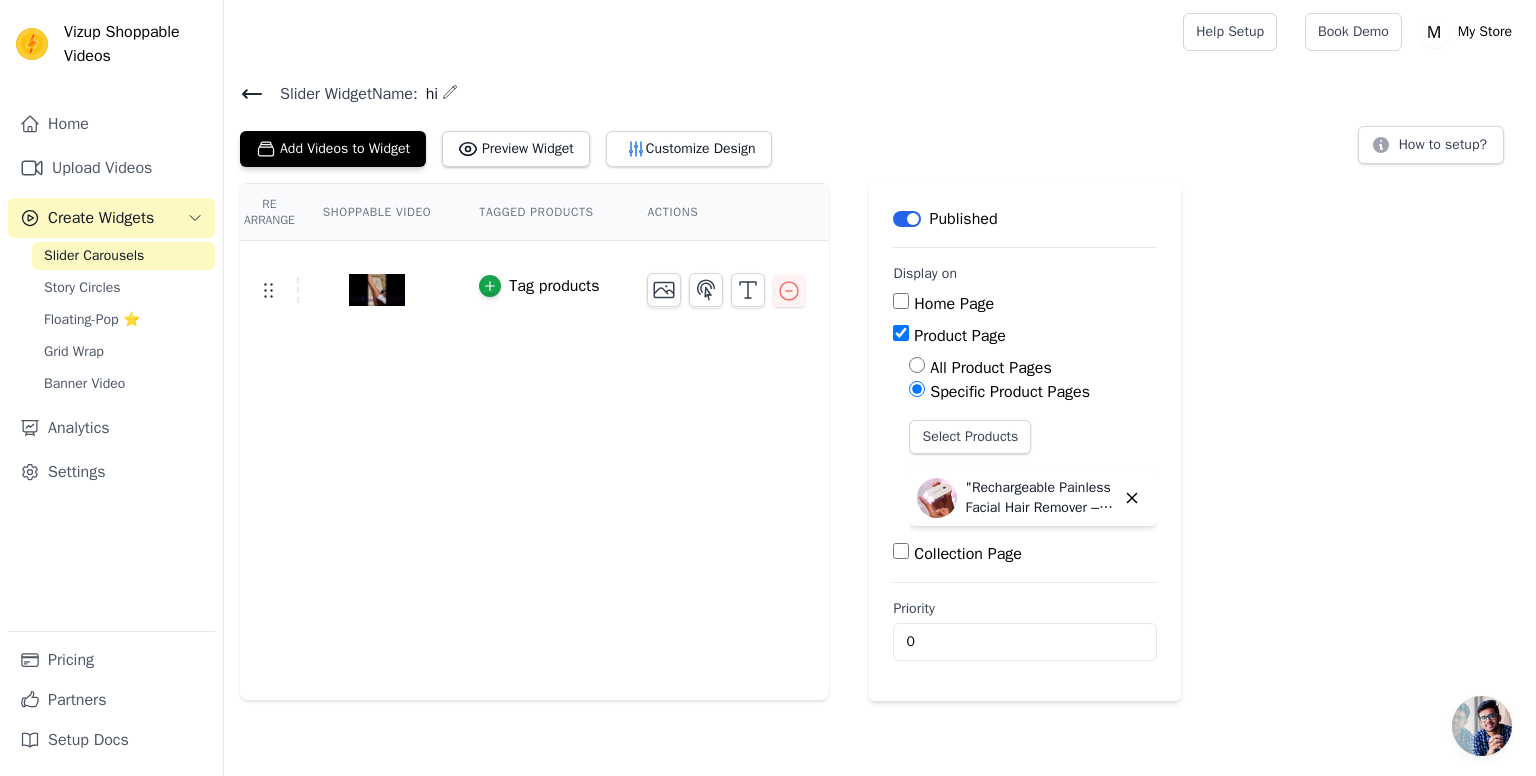click on ""Rechargeable Painless Facial Hair Remover – Instant & Gentle Hair Removal for Women"" at bounding box center (1040, 498) 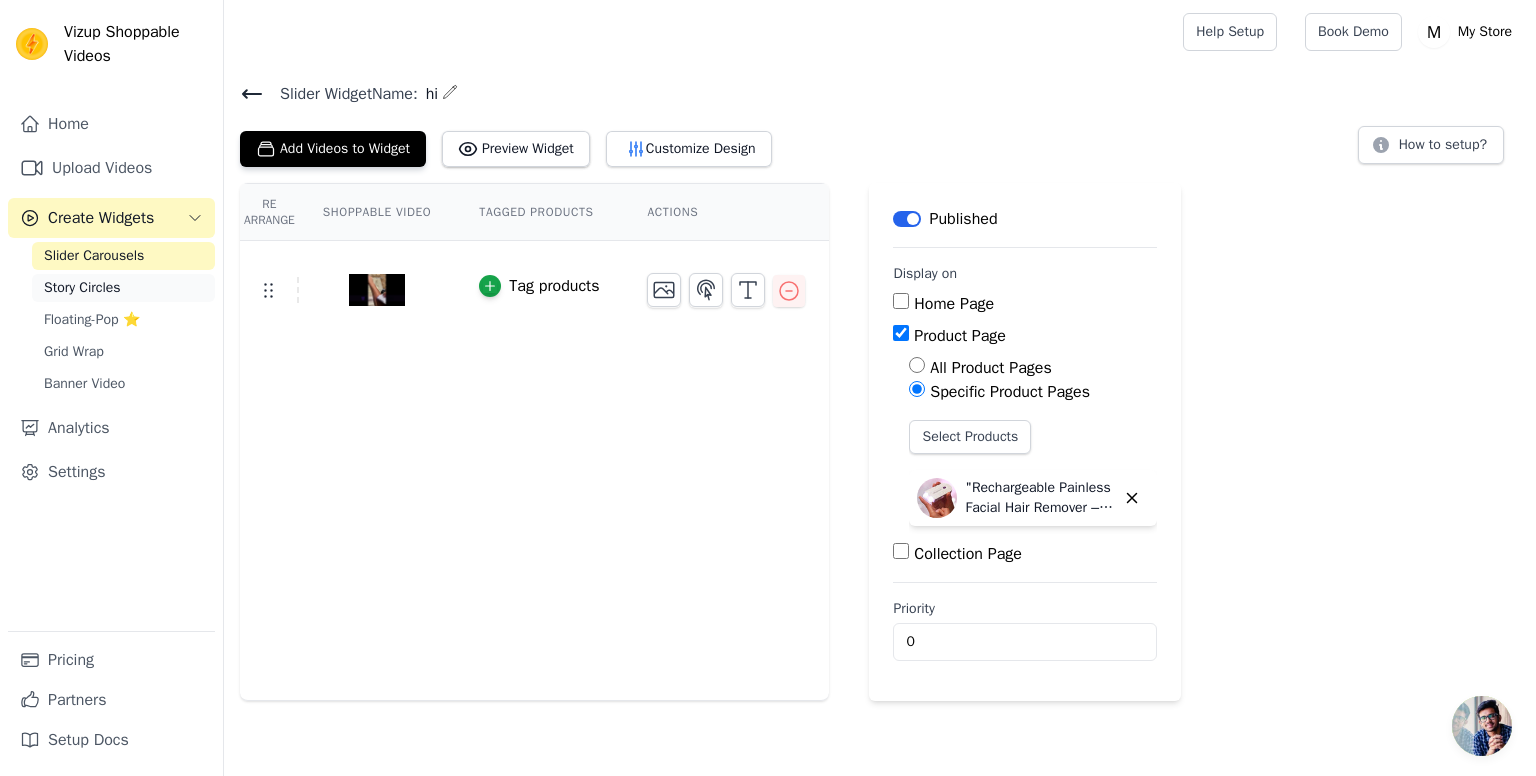 click on "Story Circles" at bounding box center [82, 288] 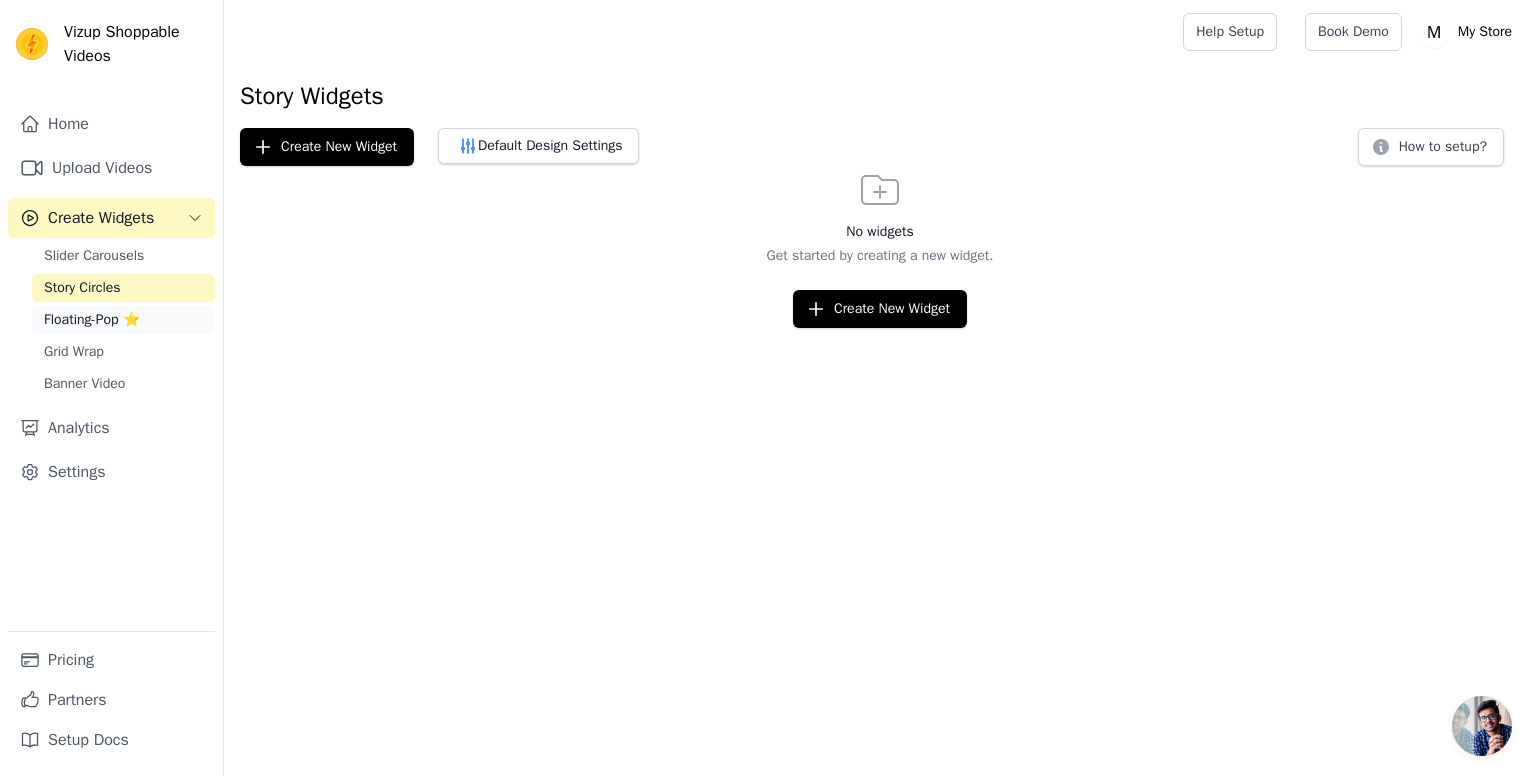 click on "Floating-Pop ⭐" at bounding box center (92, 320) 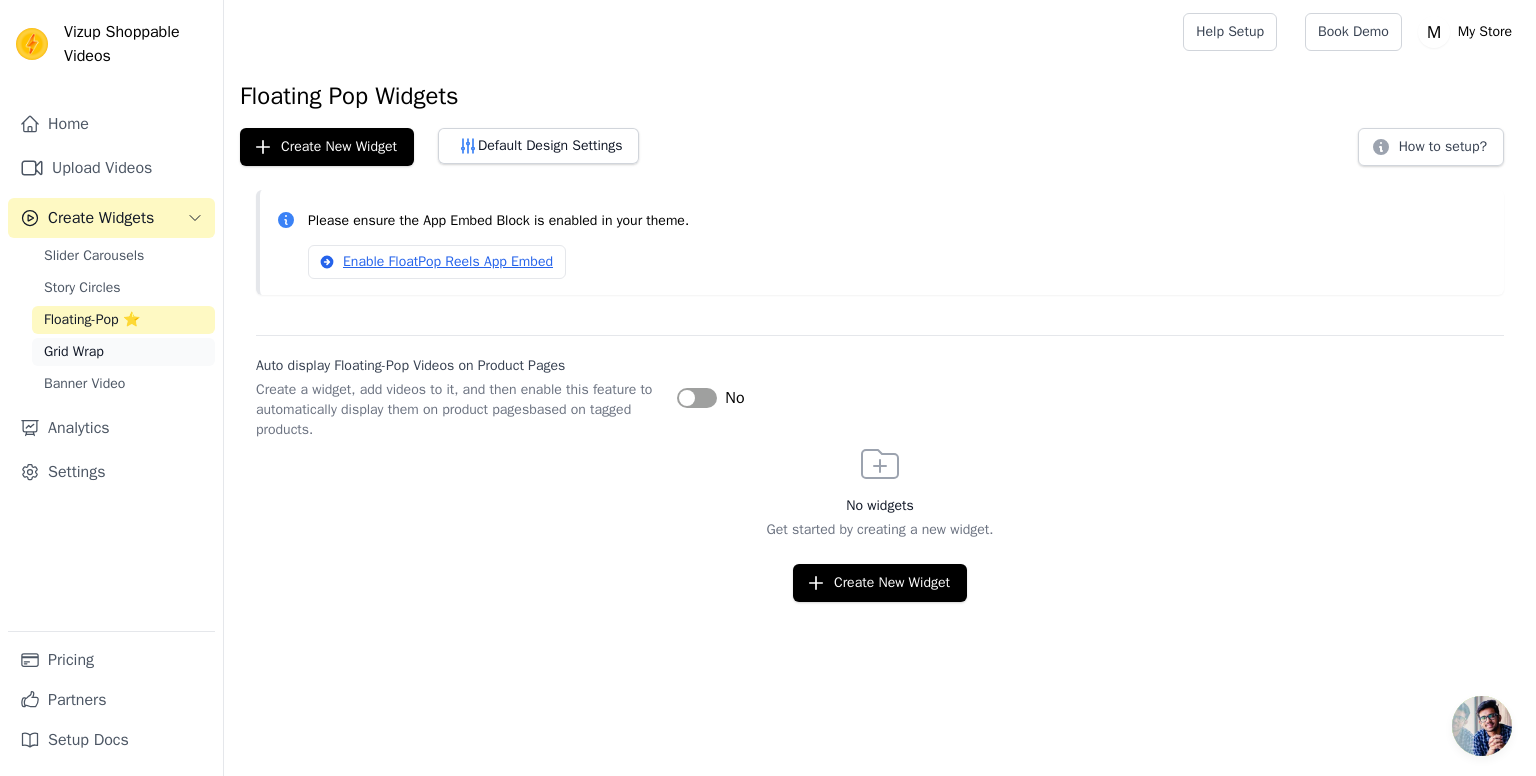 click on "Grid Wrap" at bounding box center [74, 352] 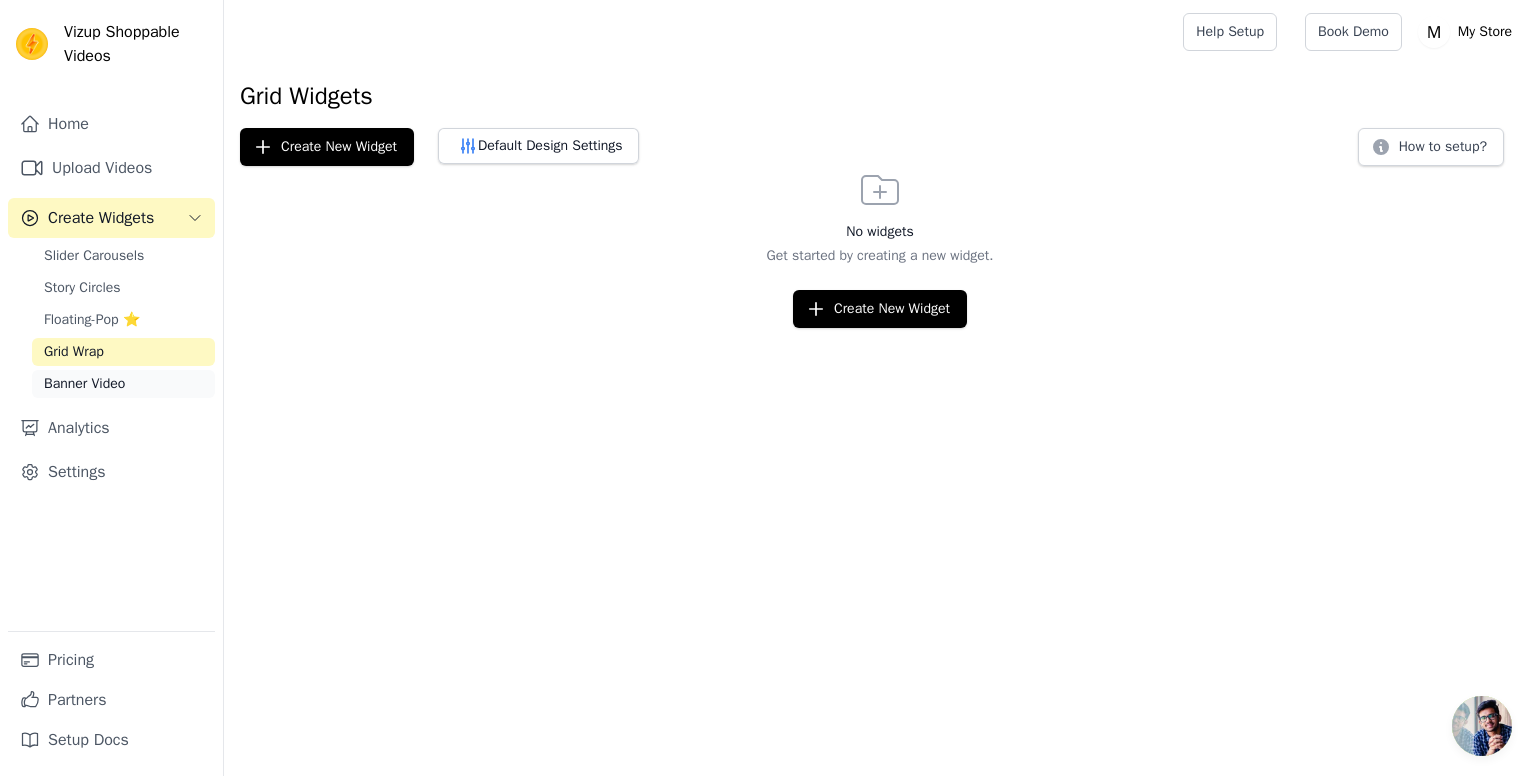 click on "Banner Video" at bounding box center [84, 384] 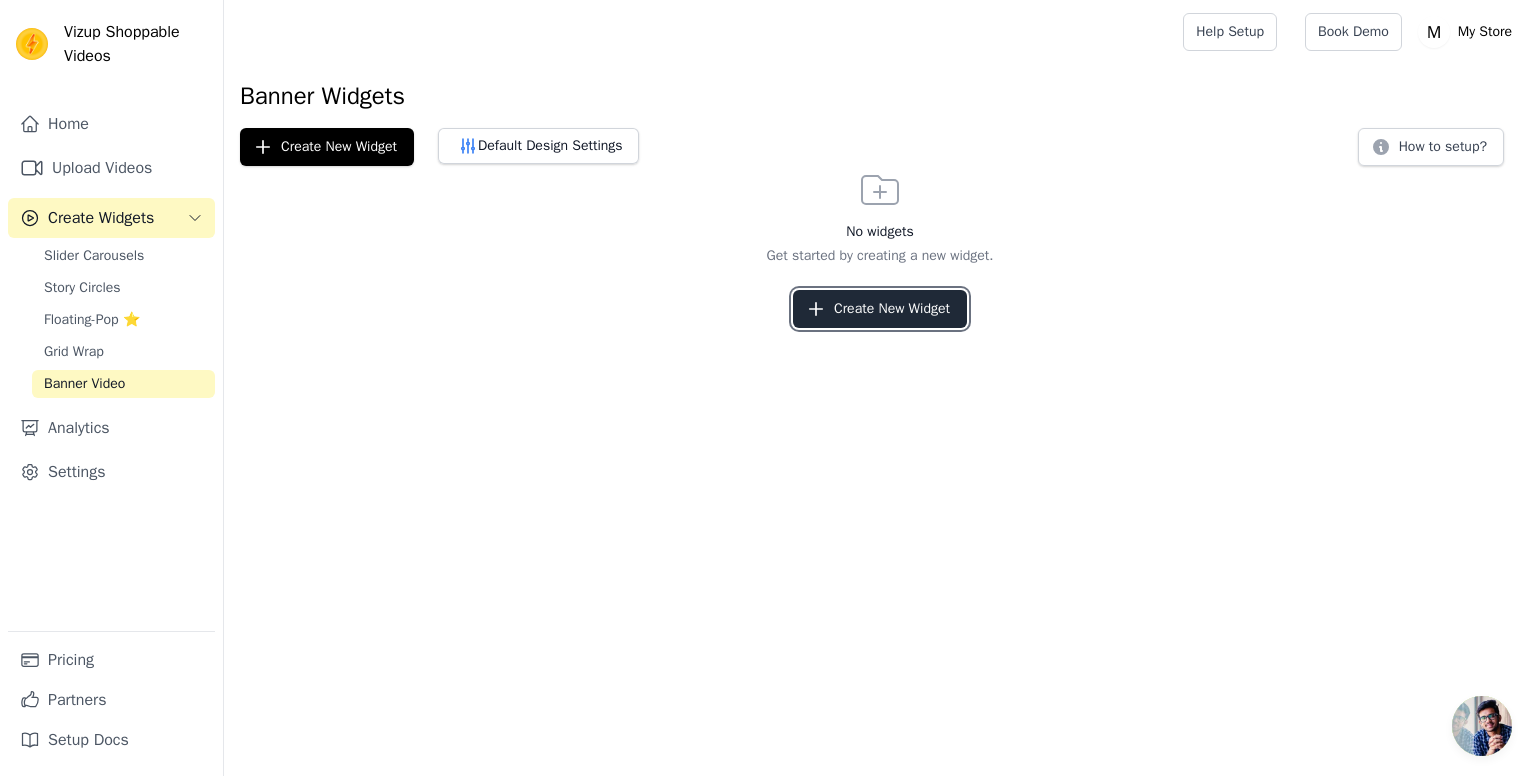 click on "Create New Widget" at bounding box center (880, 309) 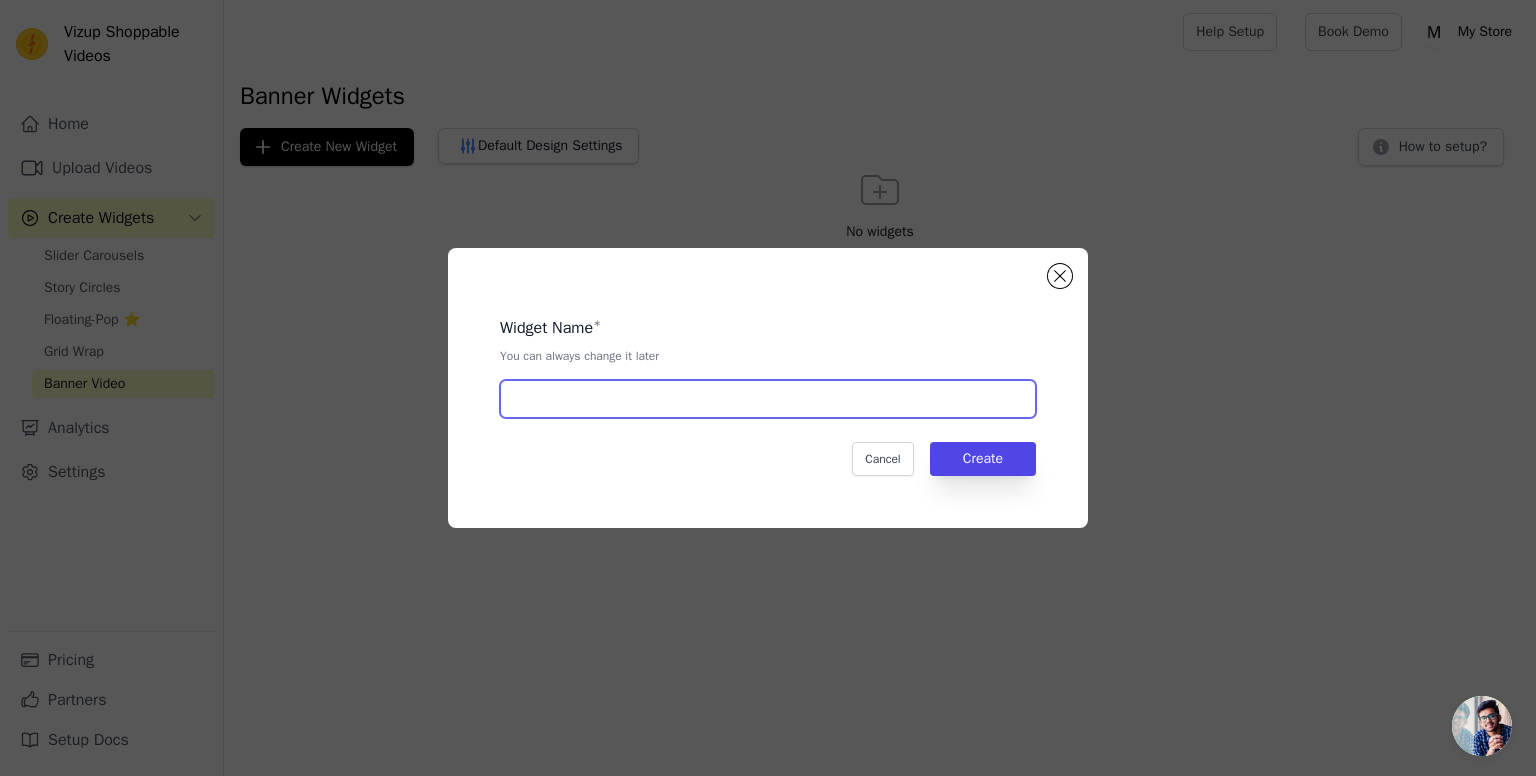click at bounding box center [768, 399] 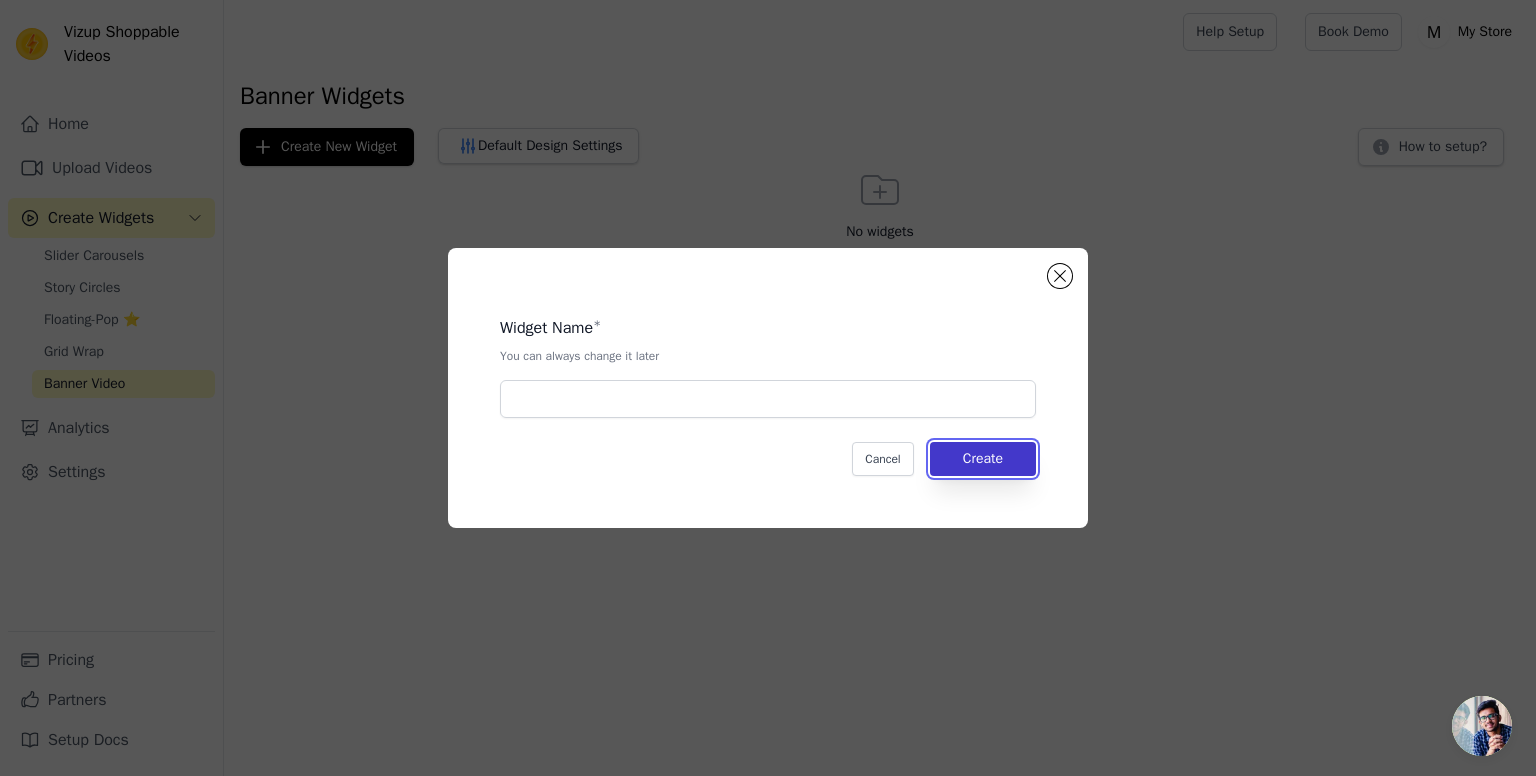 click on "Create" at bounding box center (983, 459) 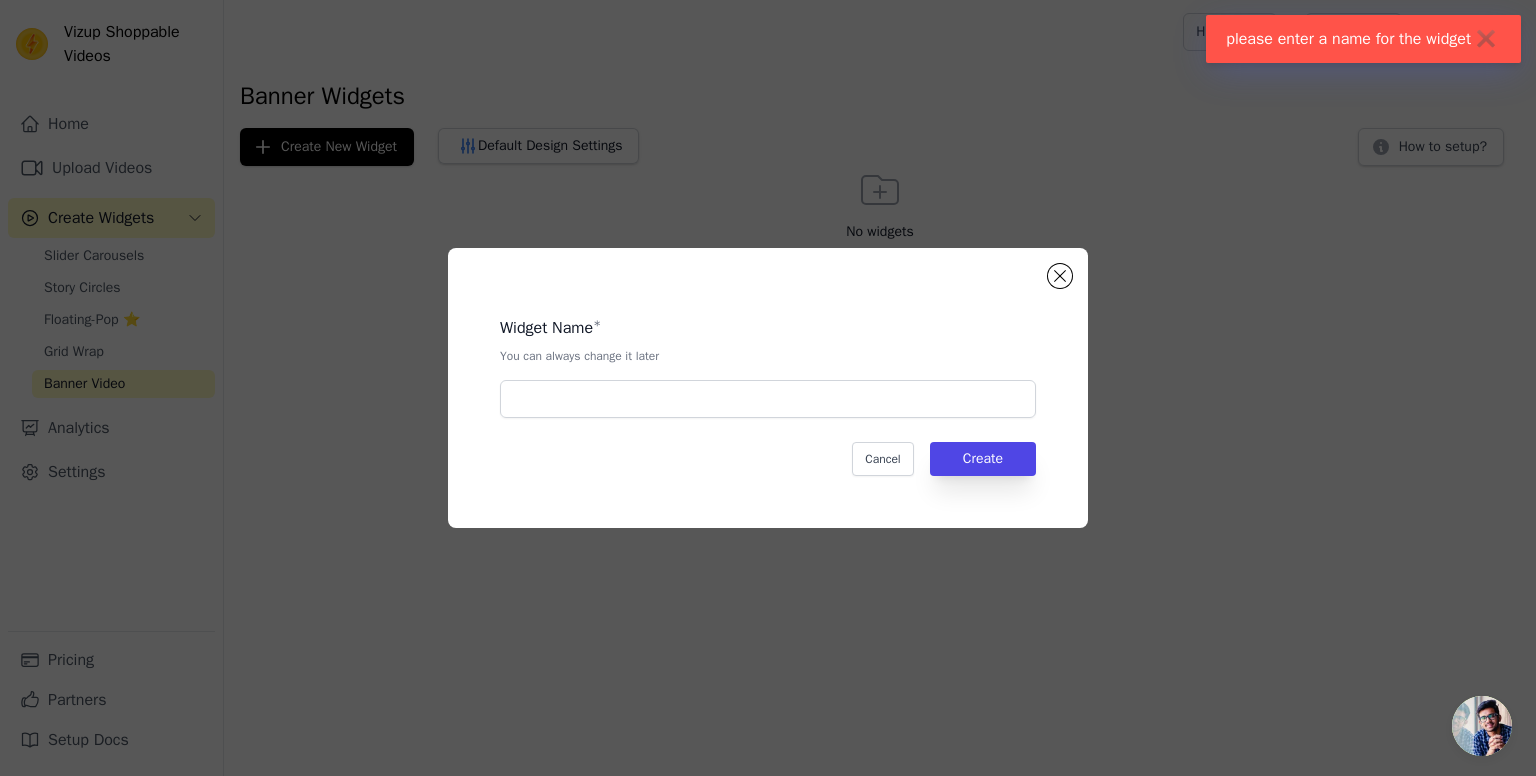 click on "Widget Name   *   You can always change it later       Cancel   Create" at bounding box center [768, 388] 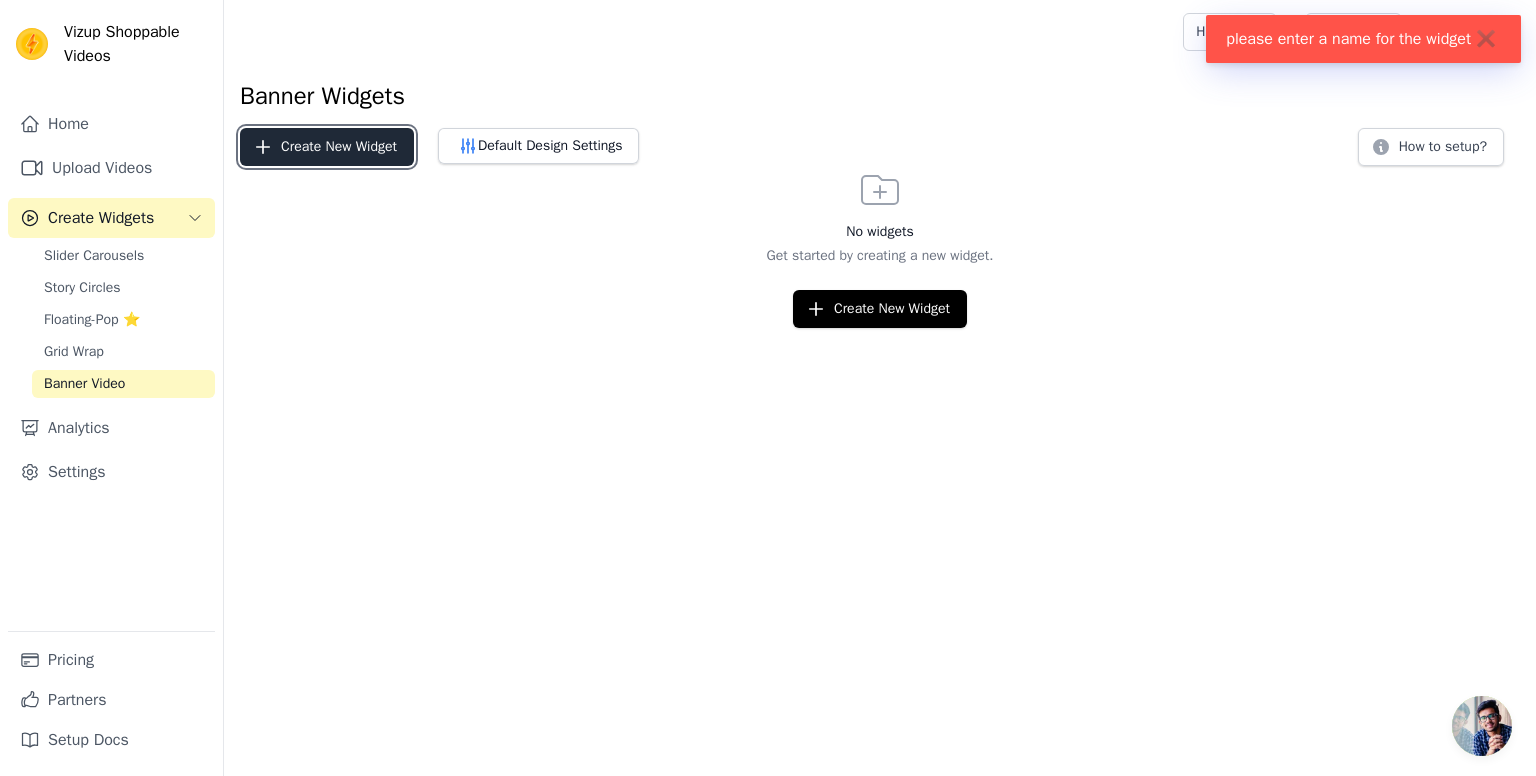 click on "Create New Widget" at bounding box center (327, 147) 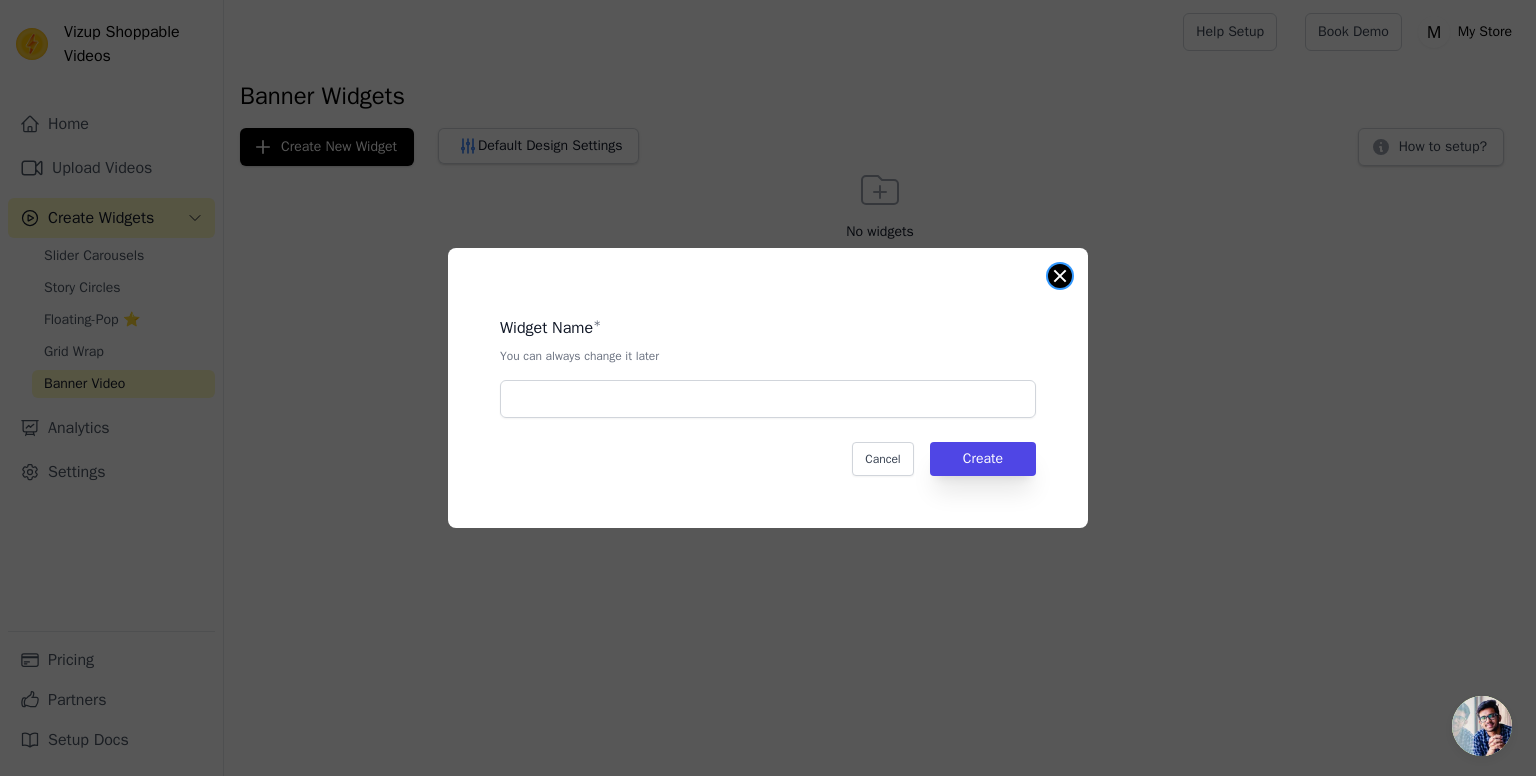 click at bounding box center (1060, 276) 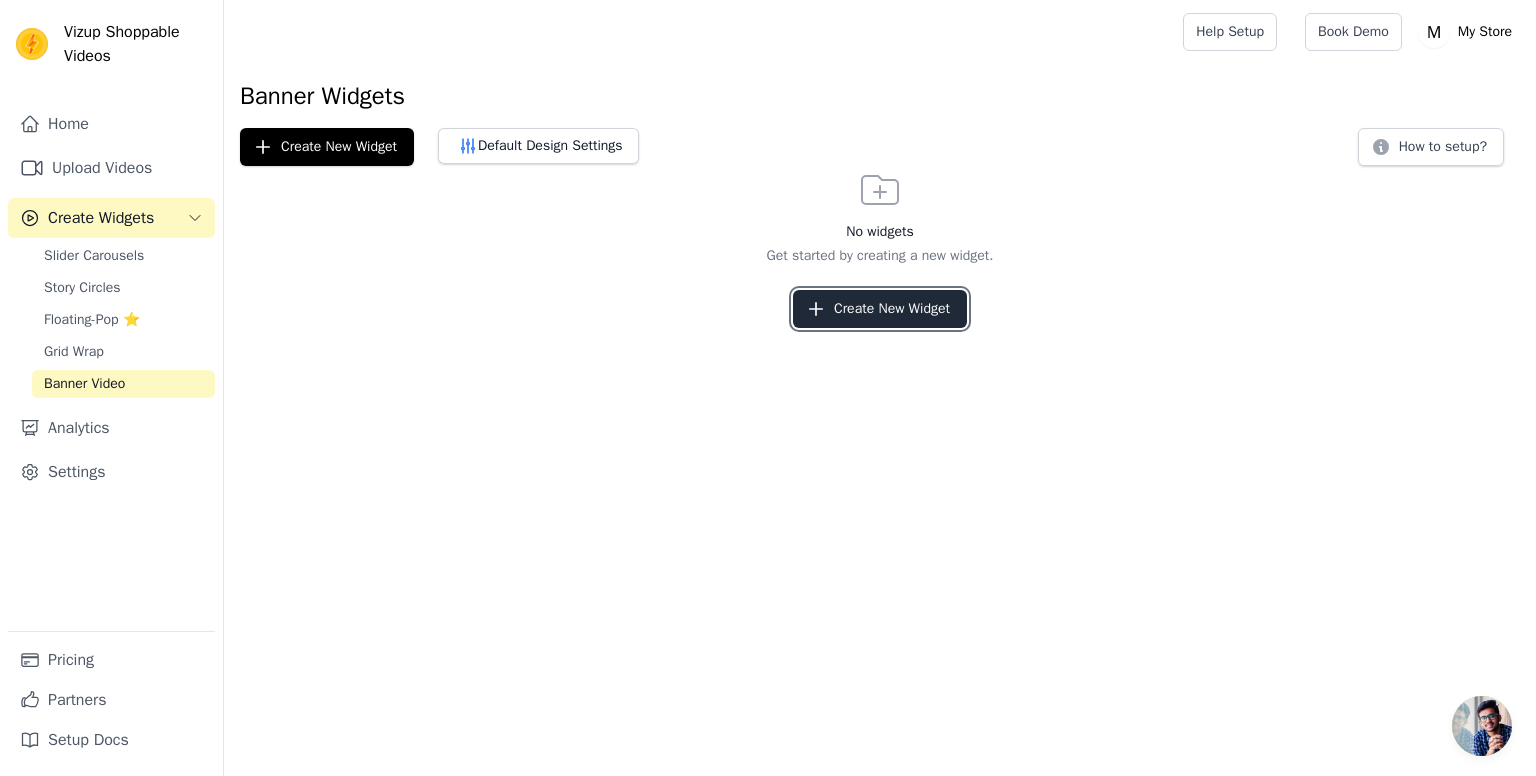 click on "Create New Widget" at bounding box center [880, 309] 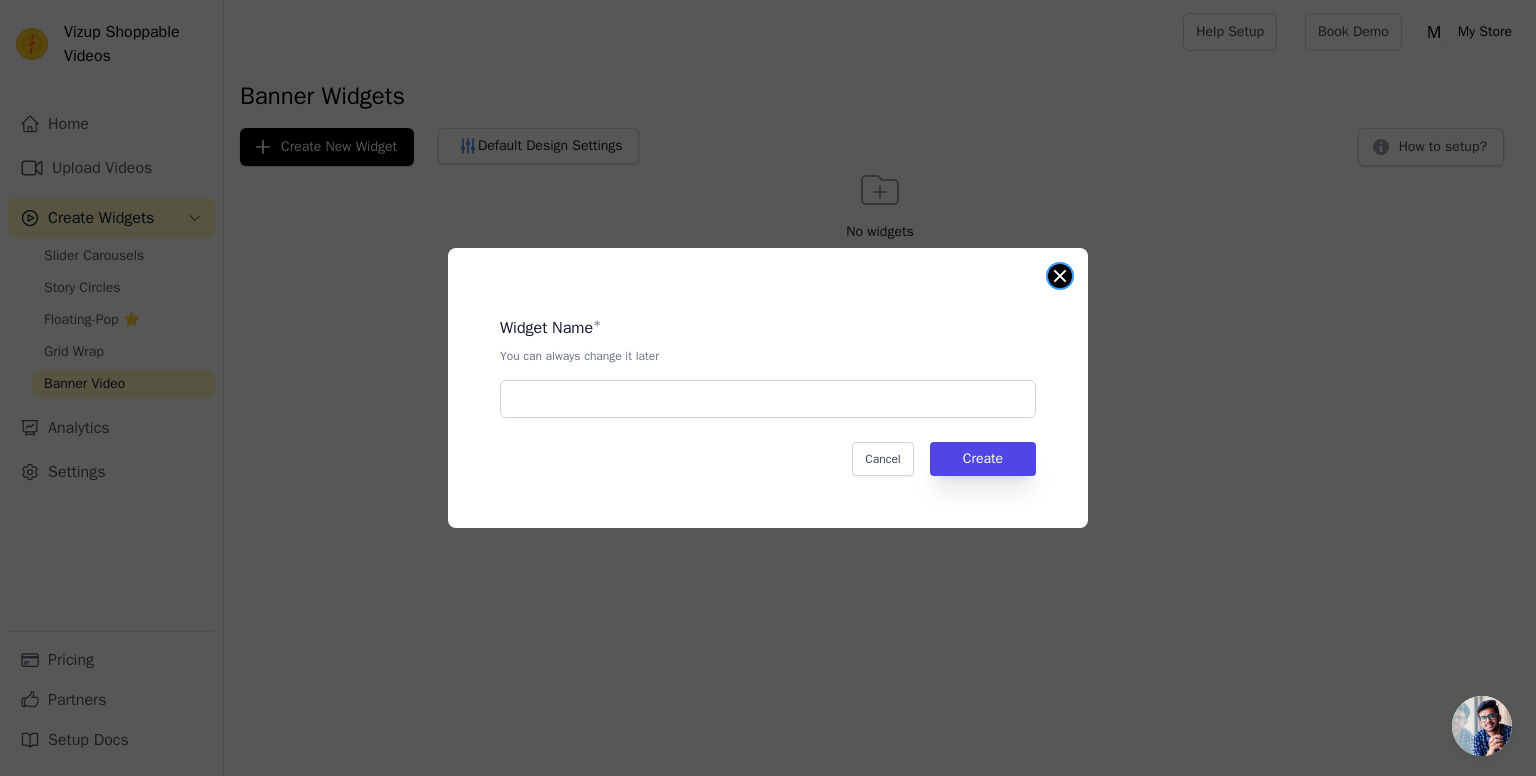 click at bounding box center (1060, 276) 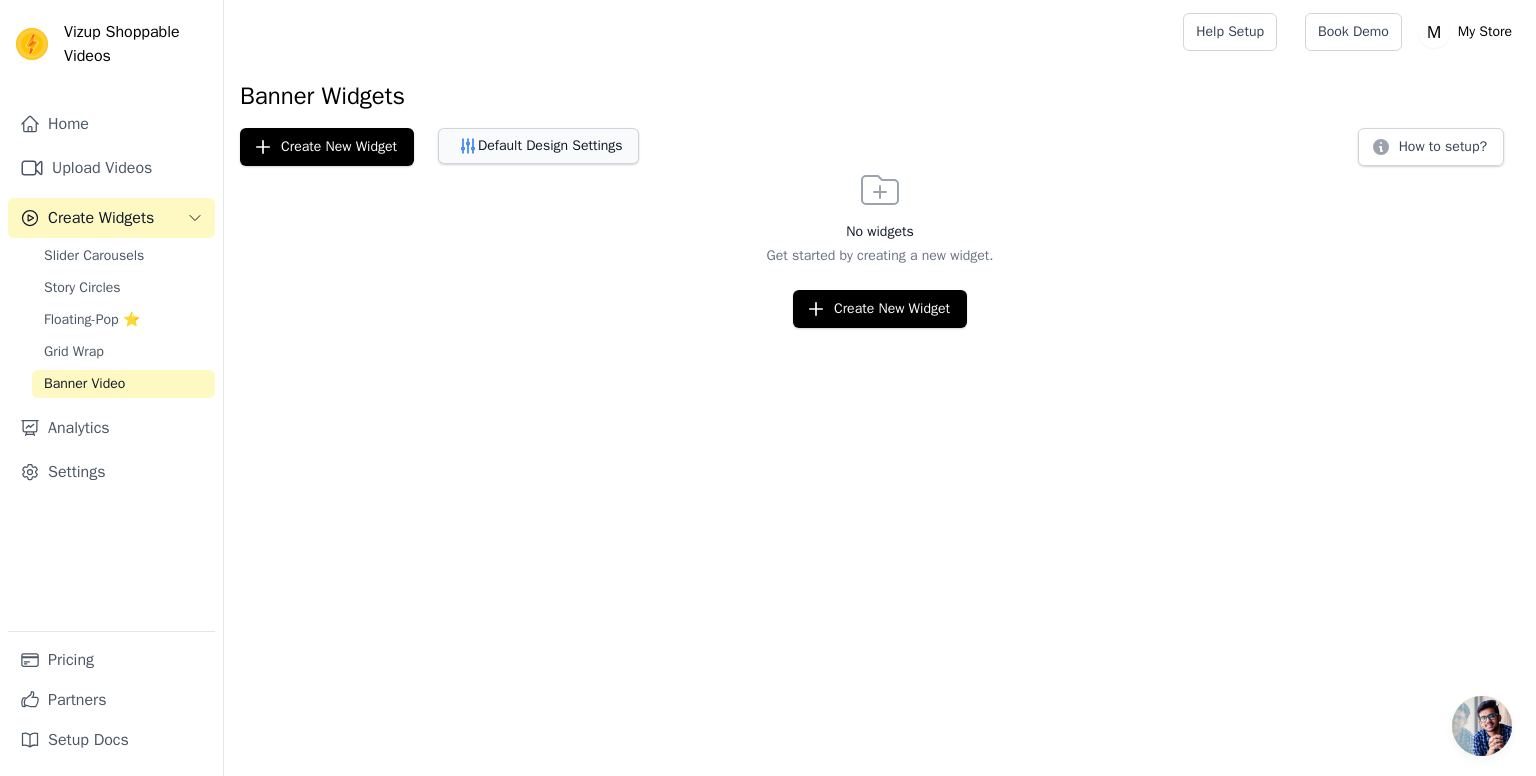 click on "Default Design Settings" at bounding box center [538, 146] 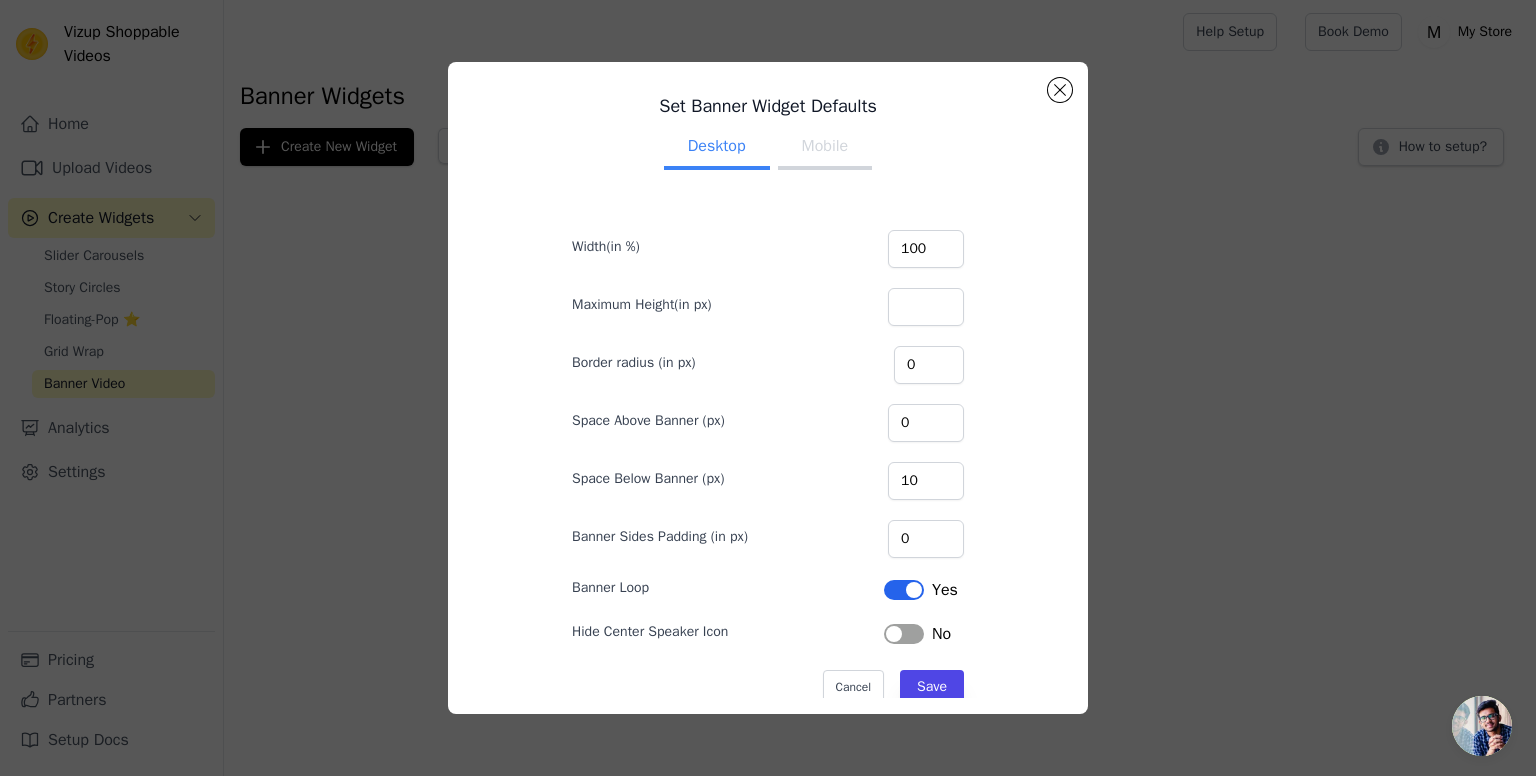 scroll, scrollTop: 34, scrollLeft: 0, axis: vertical 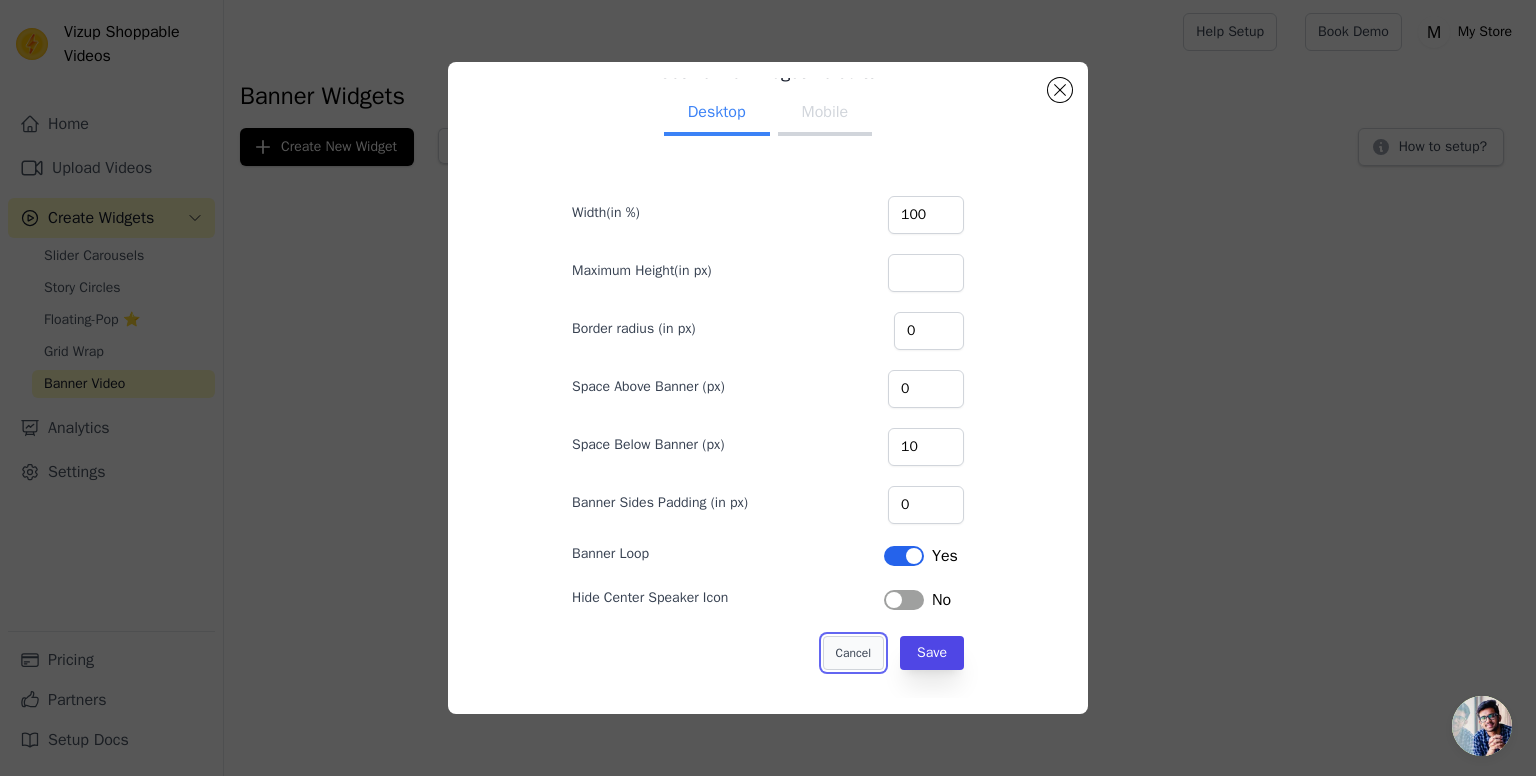 click on "Cancel" at bounding box center (853, 653) 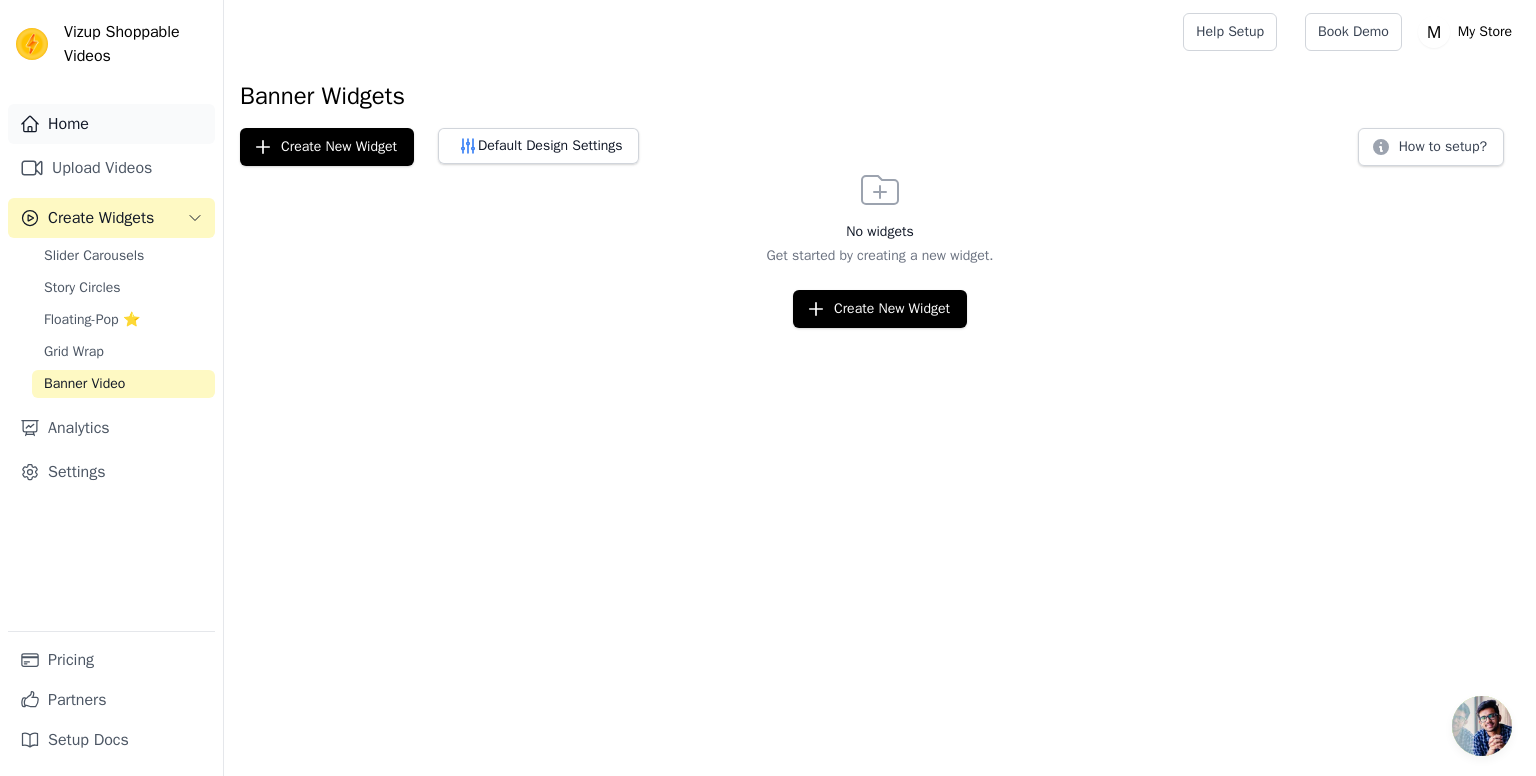 click on "Home" at bounding box center (111, 124) 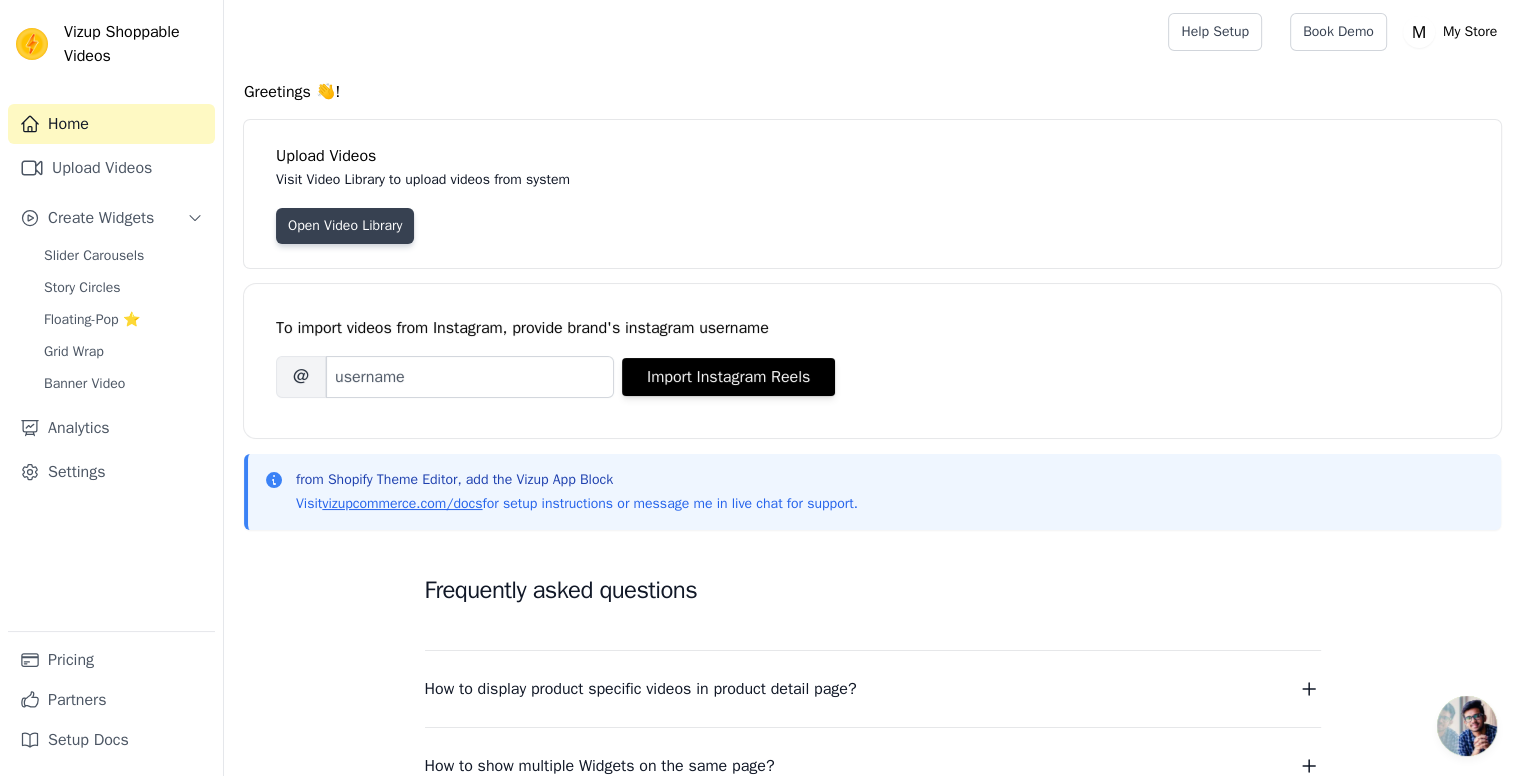 click on "Open Video Library" at bounding box center [345, 226] 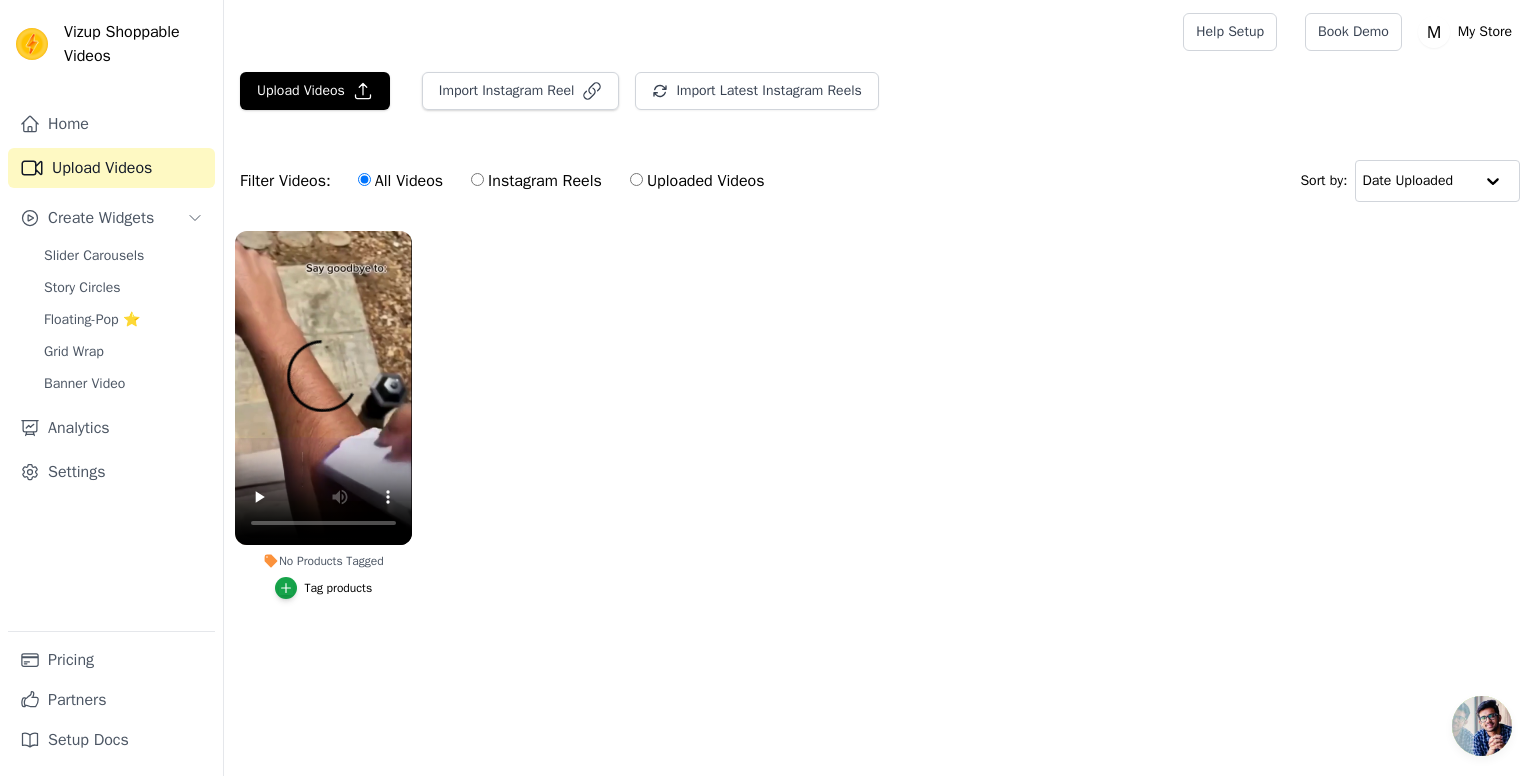 click on "Instagram Reels" at bounding box center [477, 179] 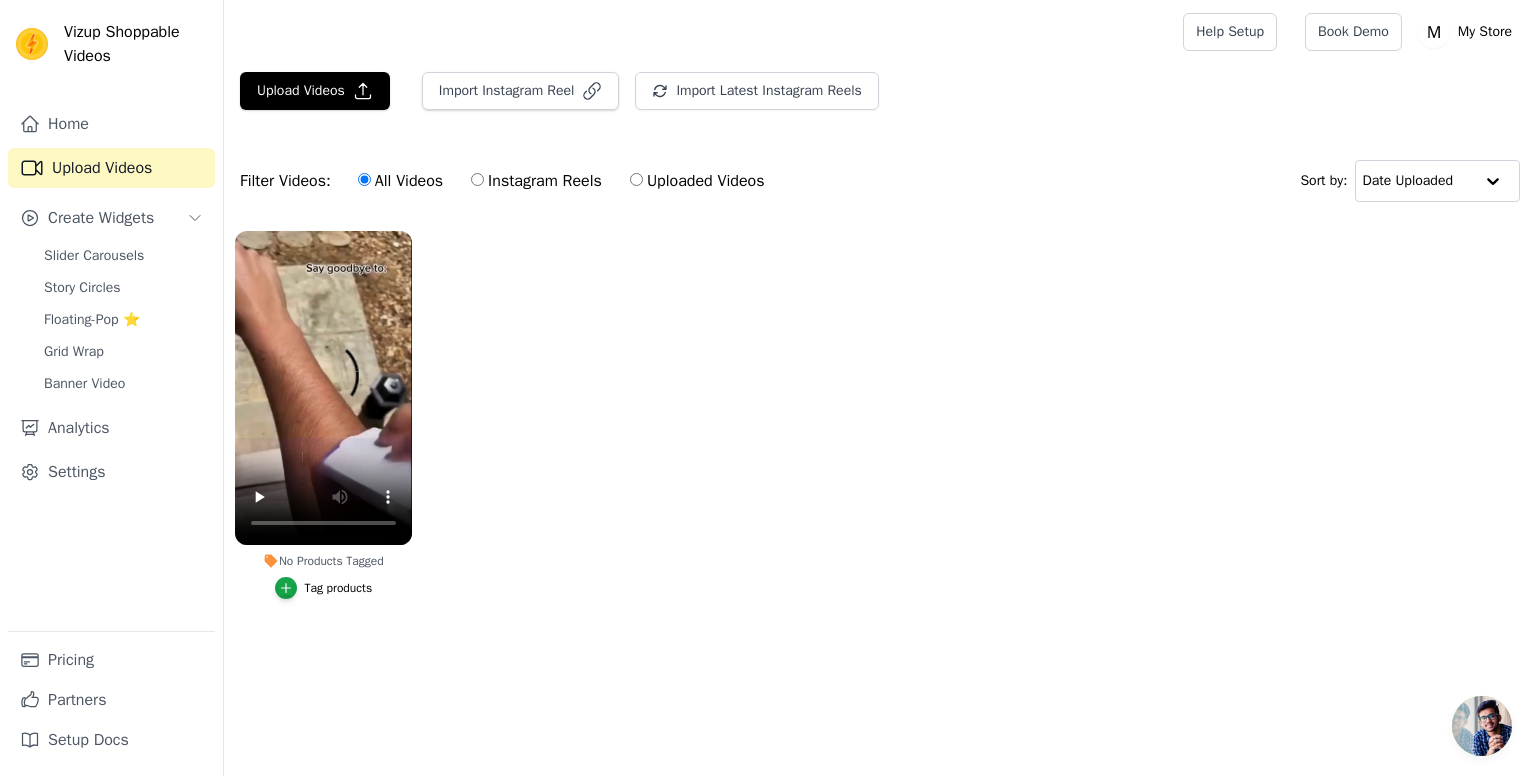 radio on "true" 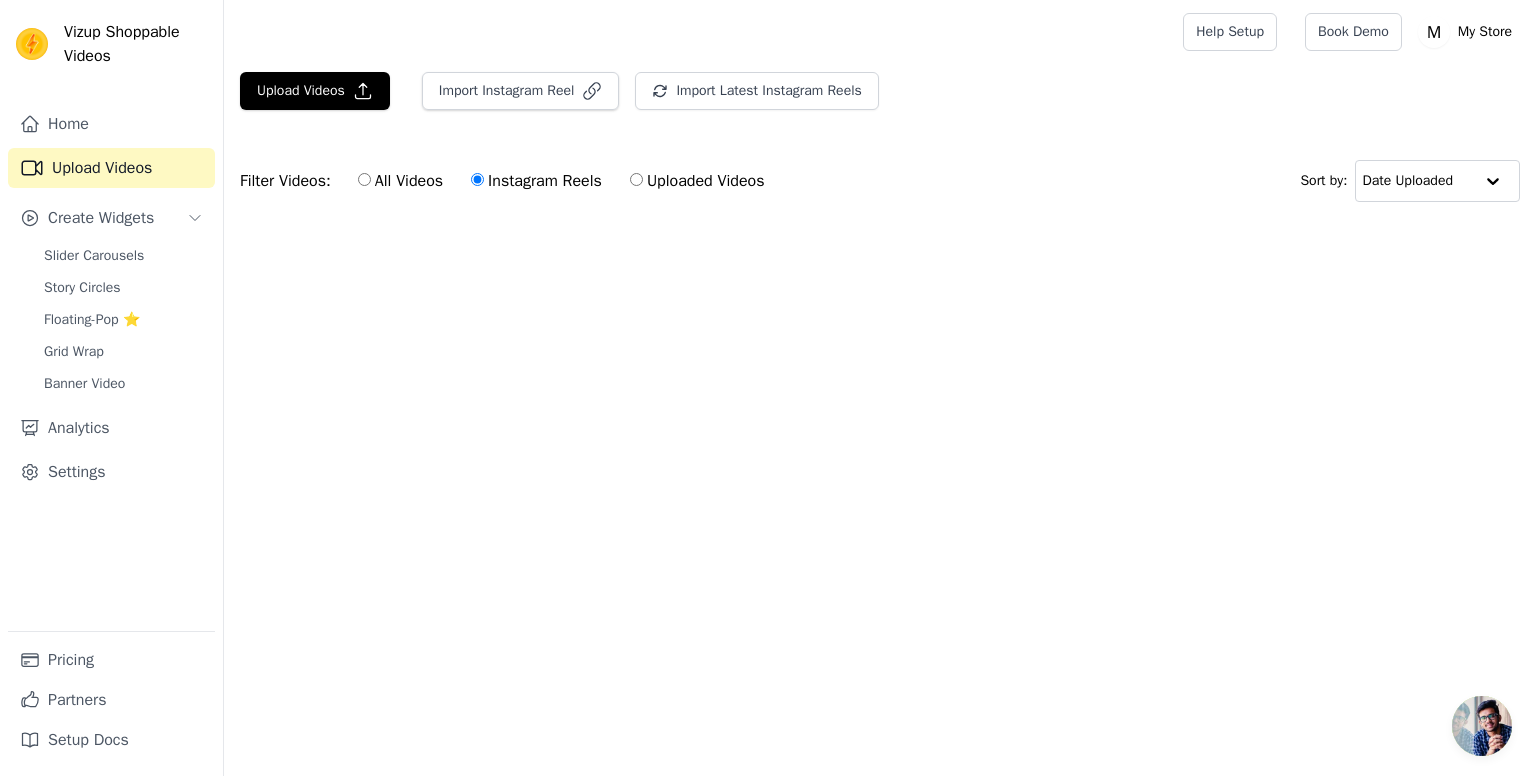 click on "Uploaded Videos" at bounding box center (636, 179) 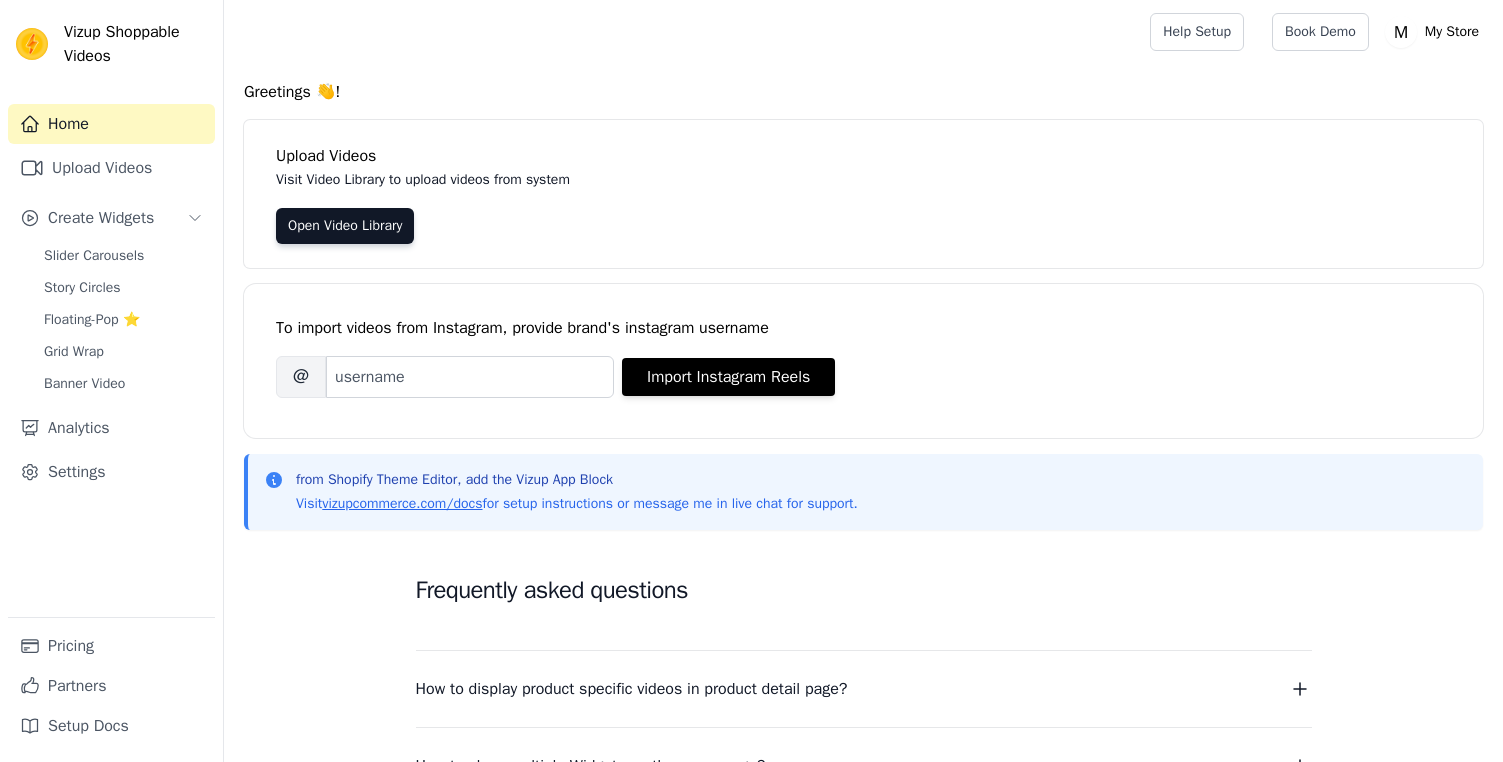 scroll, scrollTop: 0, scrollLeft: 0, axis: both 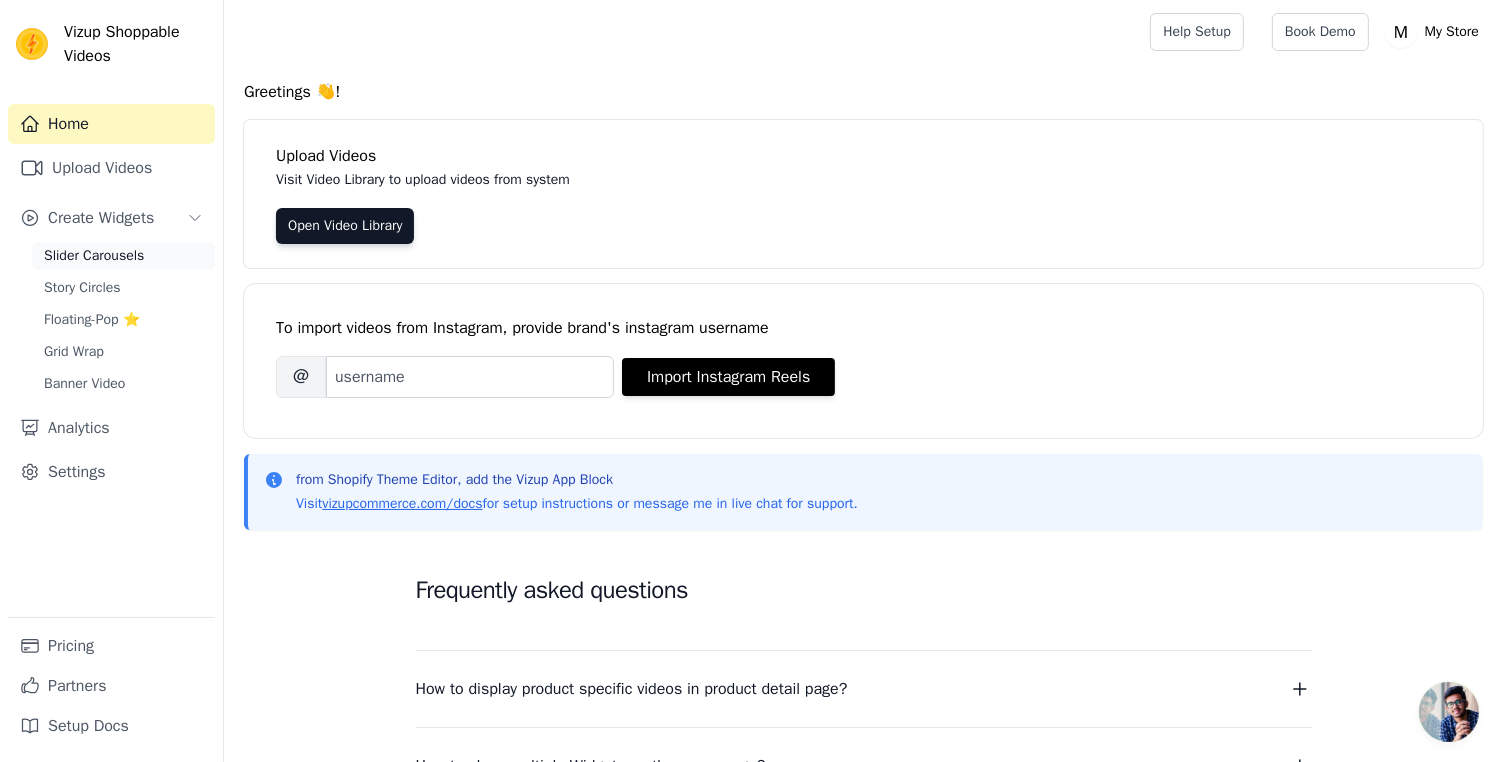 click on "Slider Carousels" at bounding box center (94, 256) 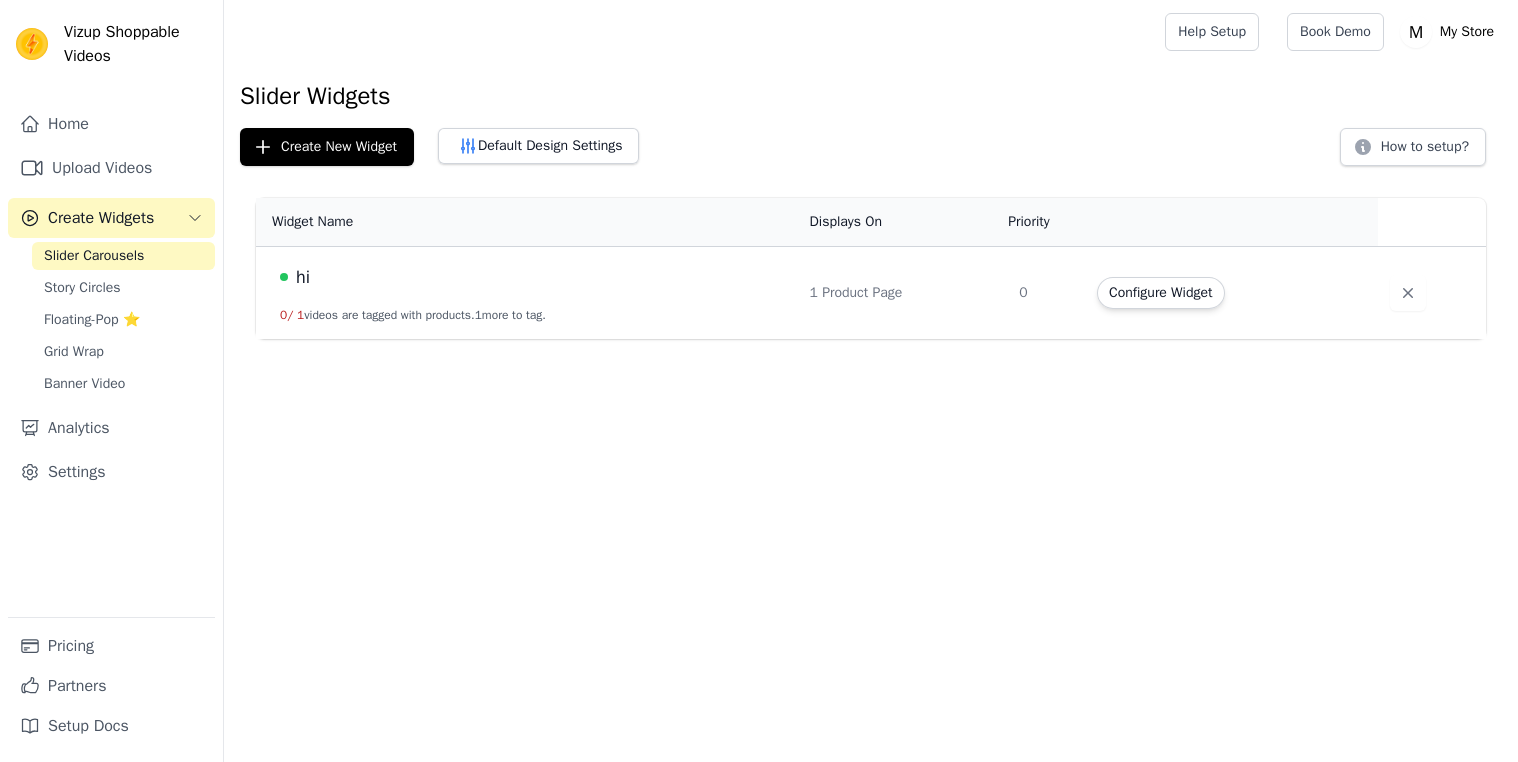 scroll, scrollTop: 0, scrollLeft: 0, axis: both 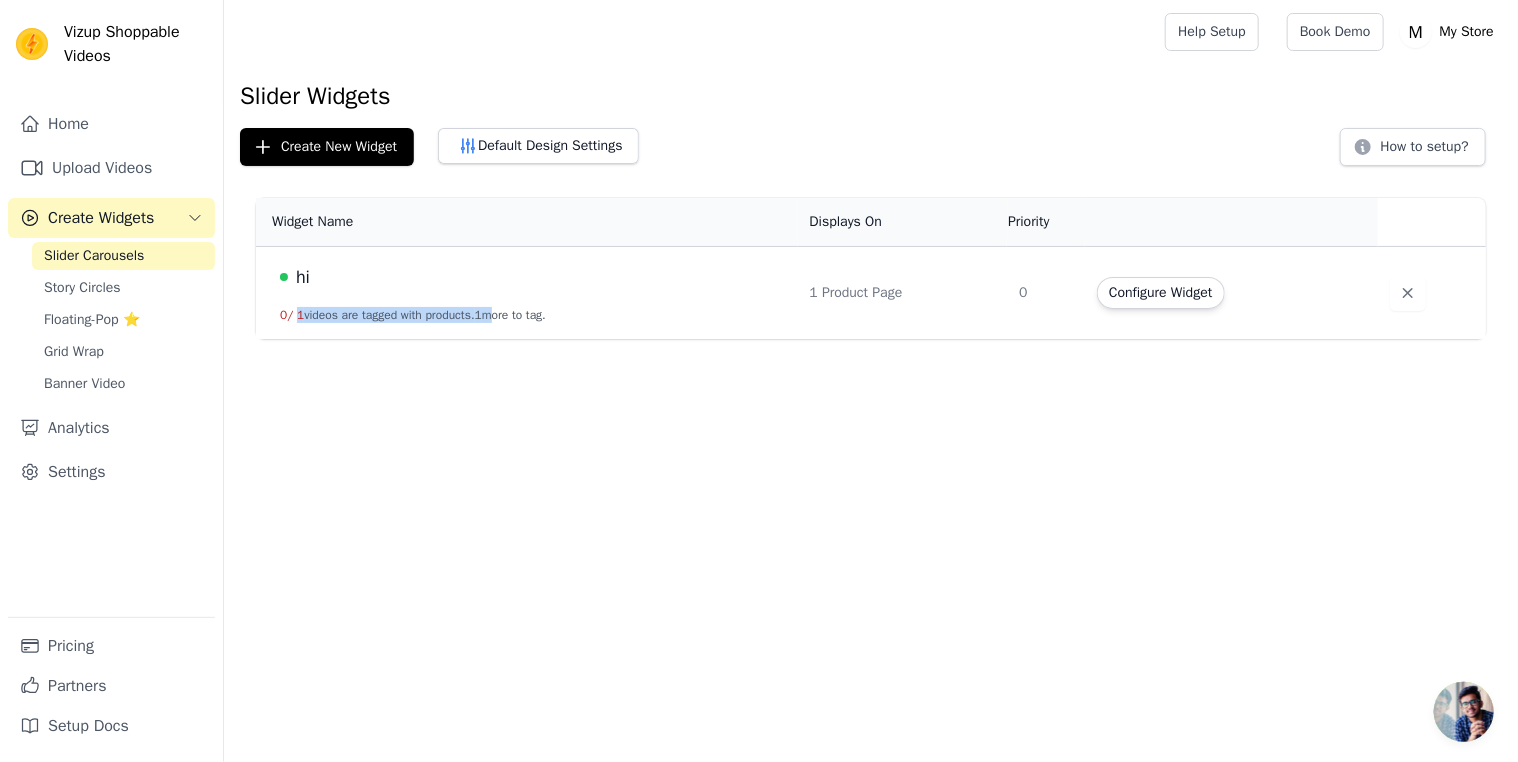 drag, startPoint x: 490, startPoint y: 302, endPoint x: 296, endPoint y: 298, distance: 194.04123 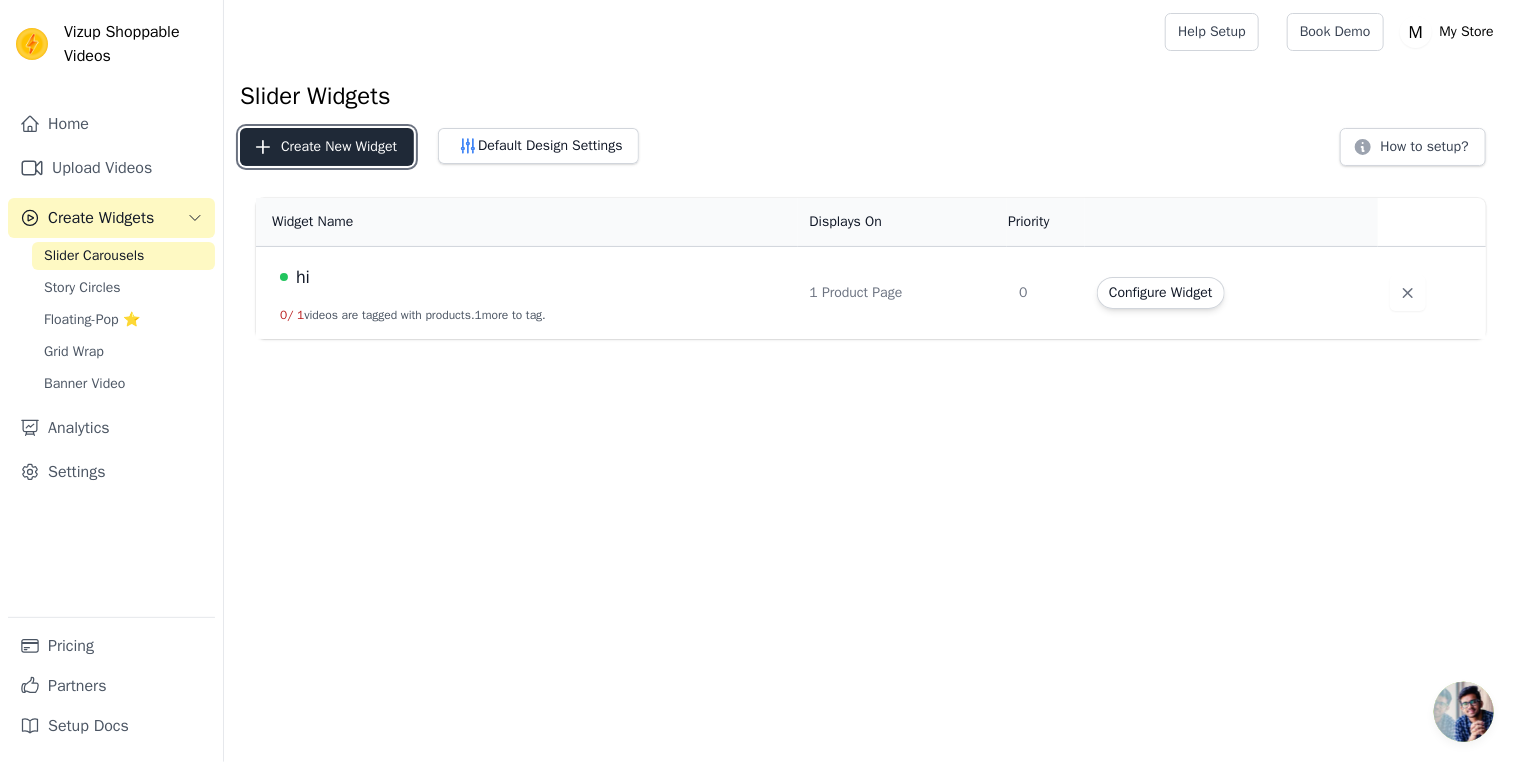 click on "Create New Widget" at bounding box center [327, 147] 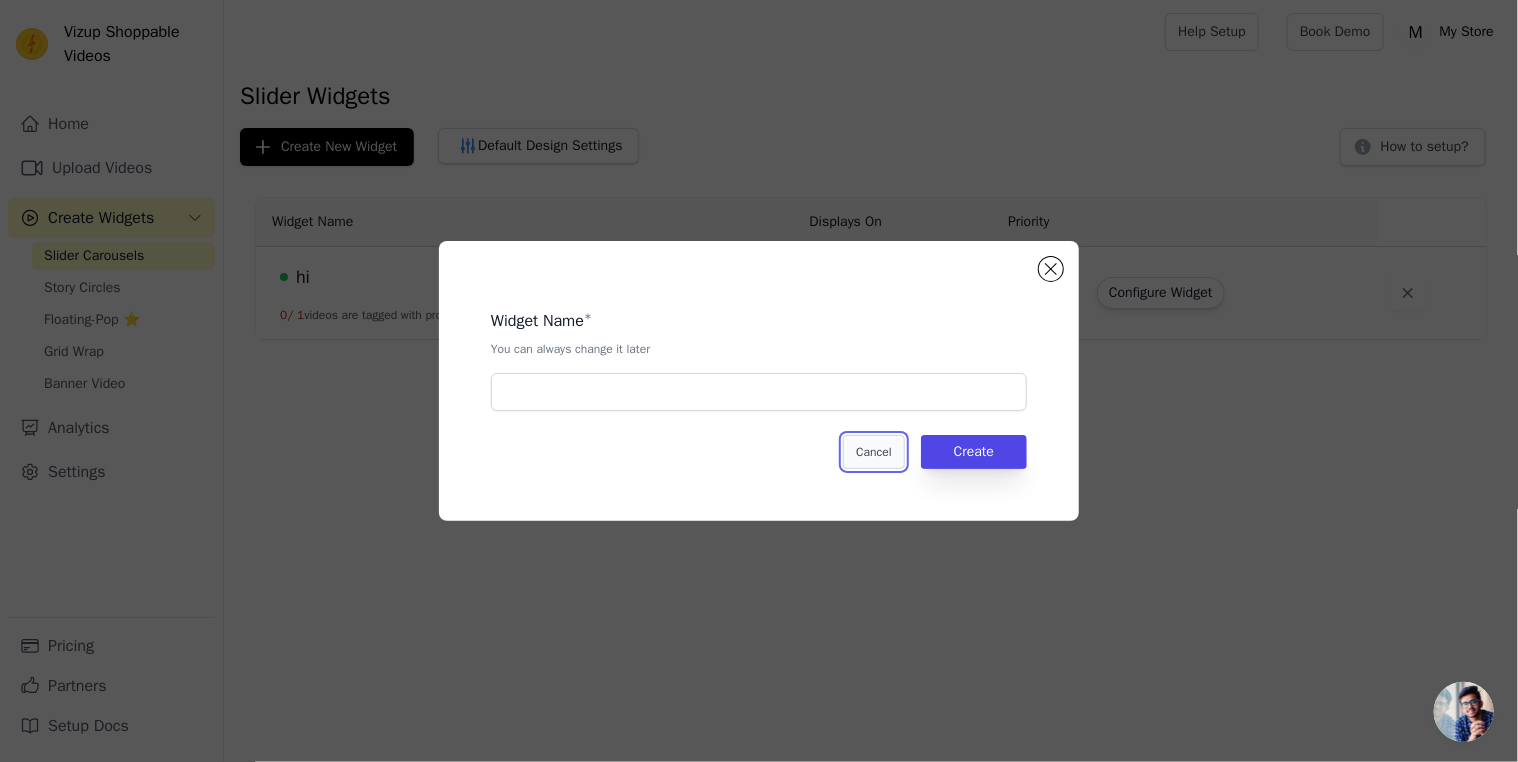 click on "Cancel" at bounding box center [873, 452] 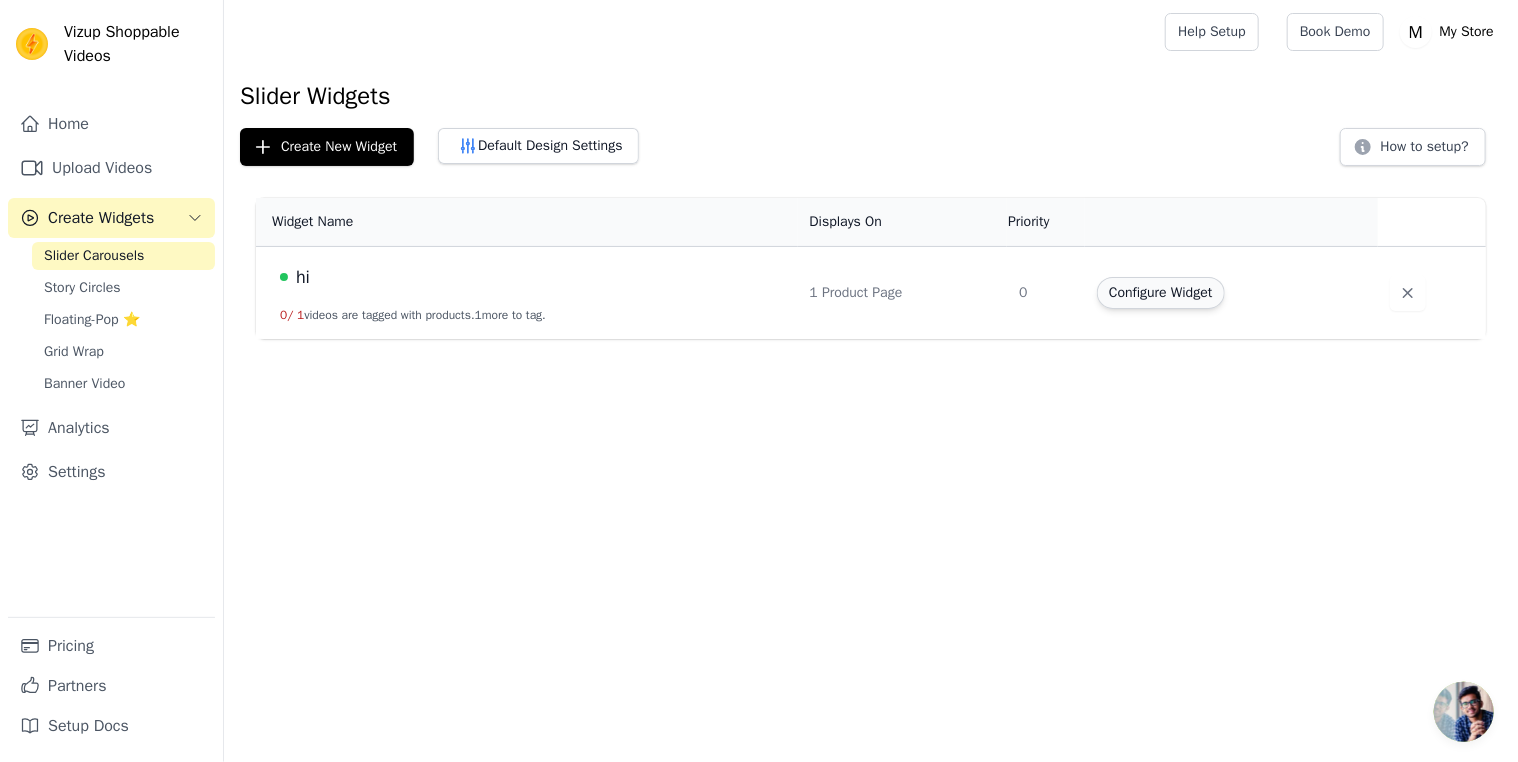 click on "Configure Widget" at bounding box center [1160, 293] 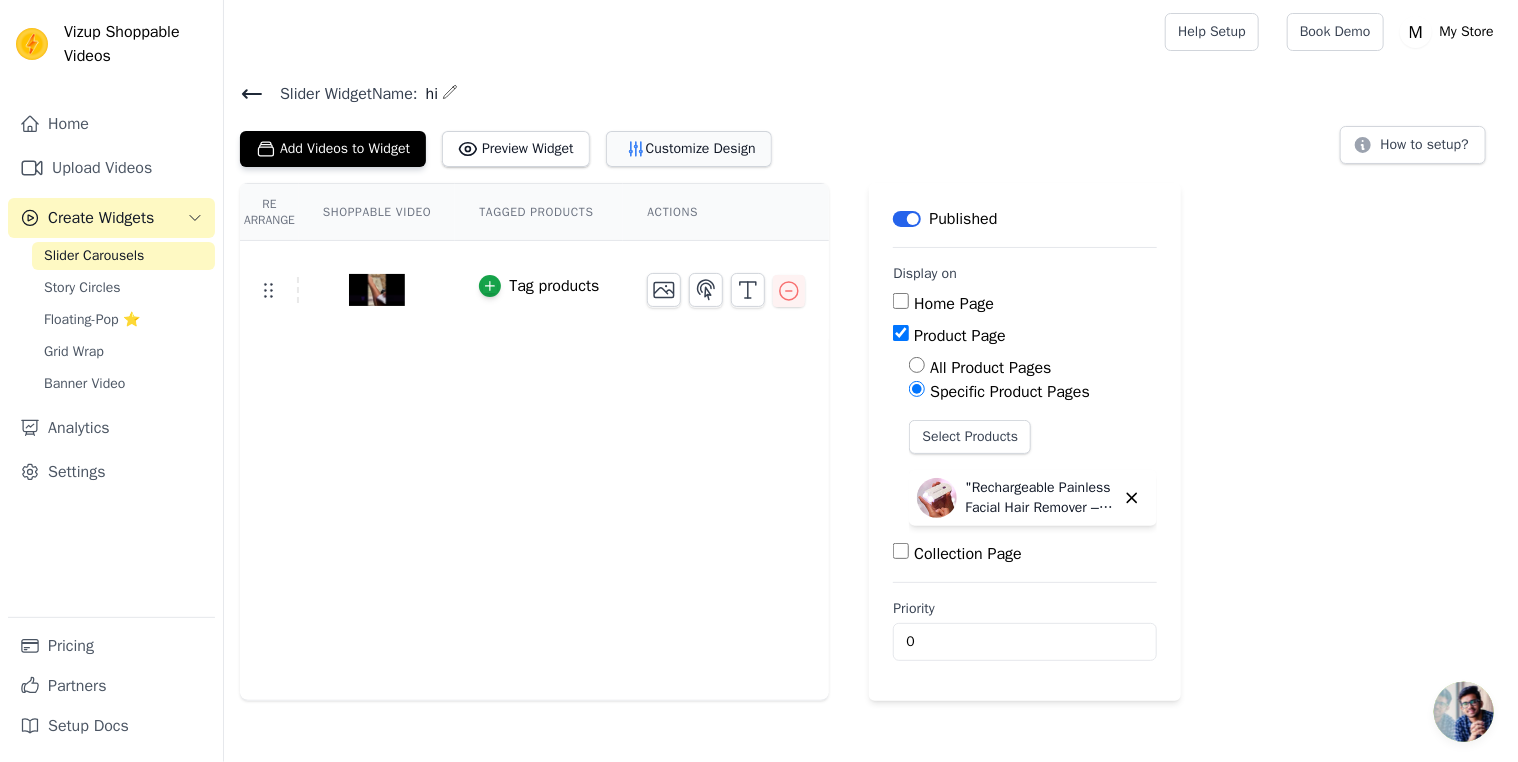 click on "Customize Design" at bounding box center (689, 149) 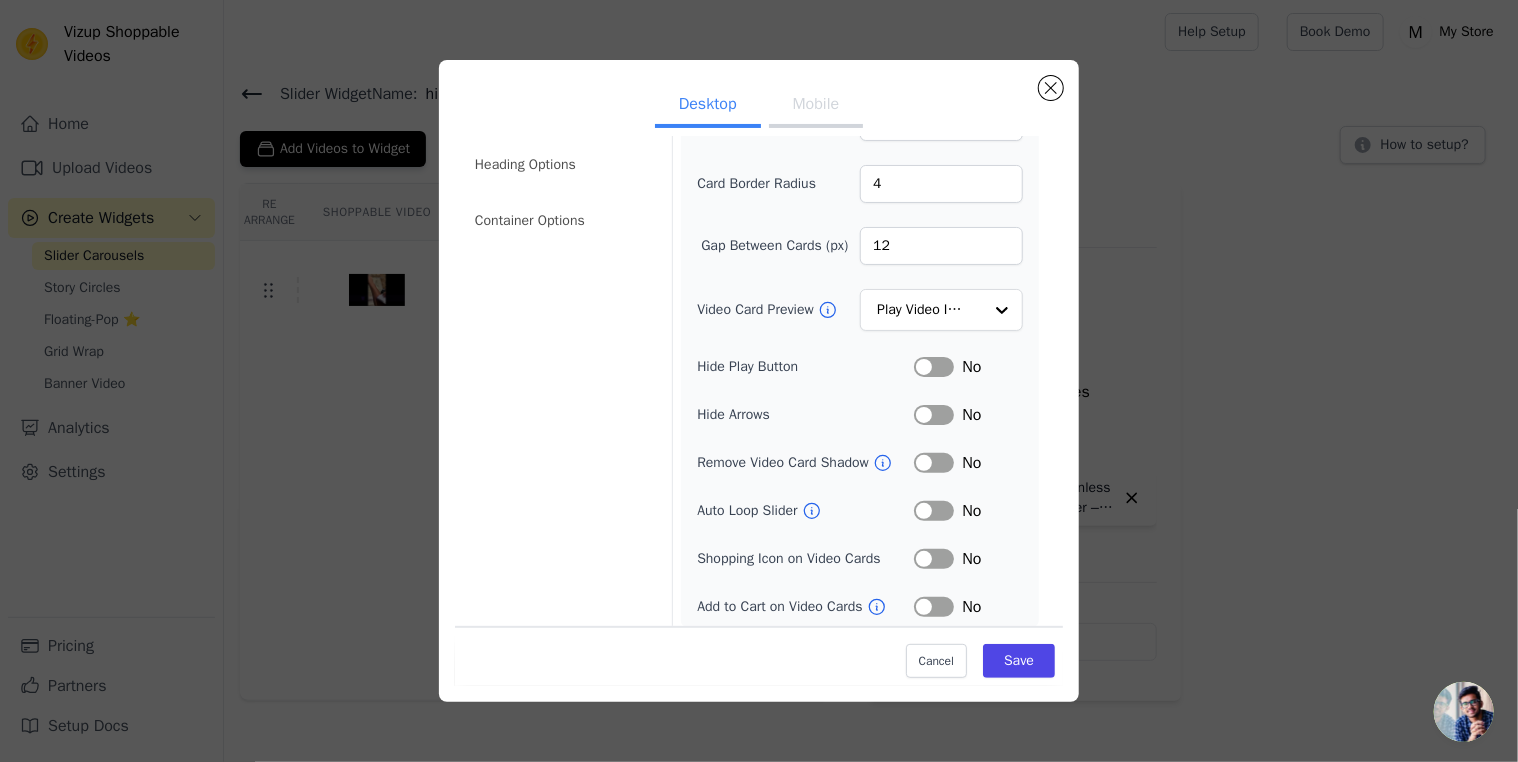 scroll, scrollTop: 130, scrollLeft: 0, axis: vertical 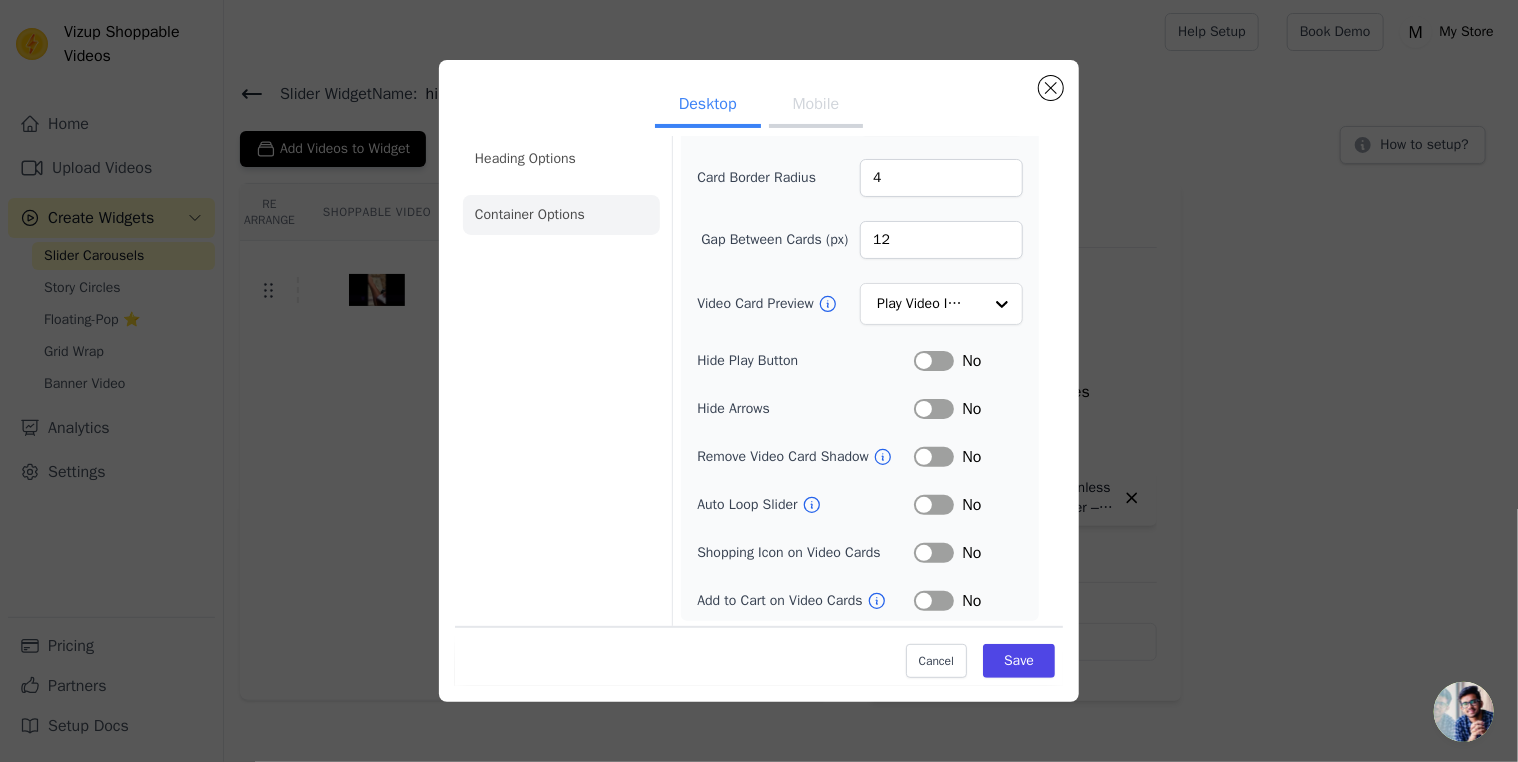 click on "Container Options" 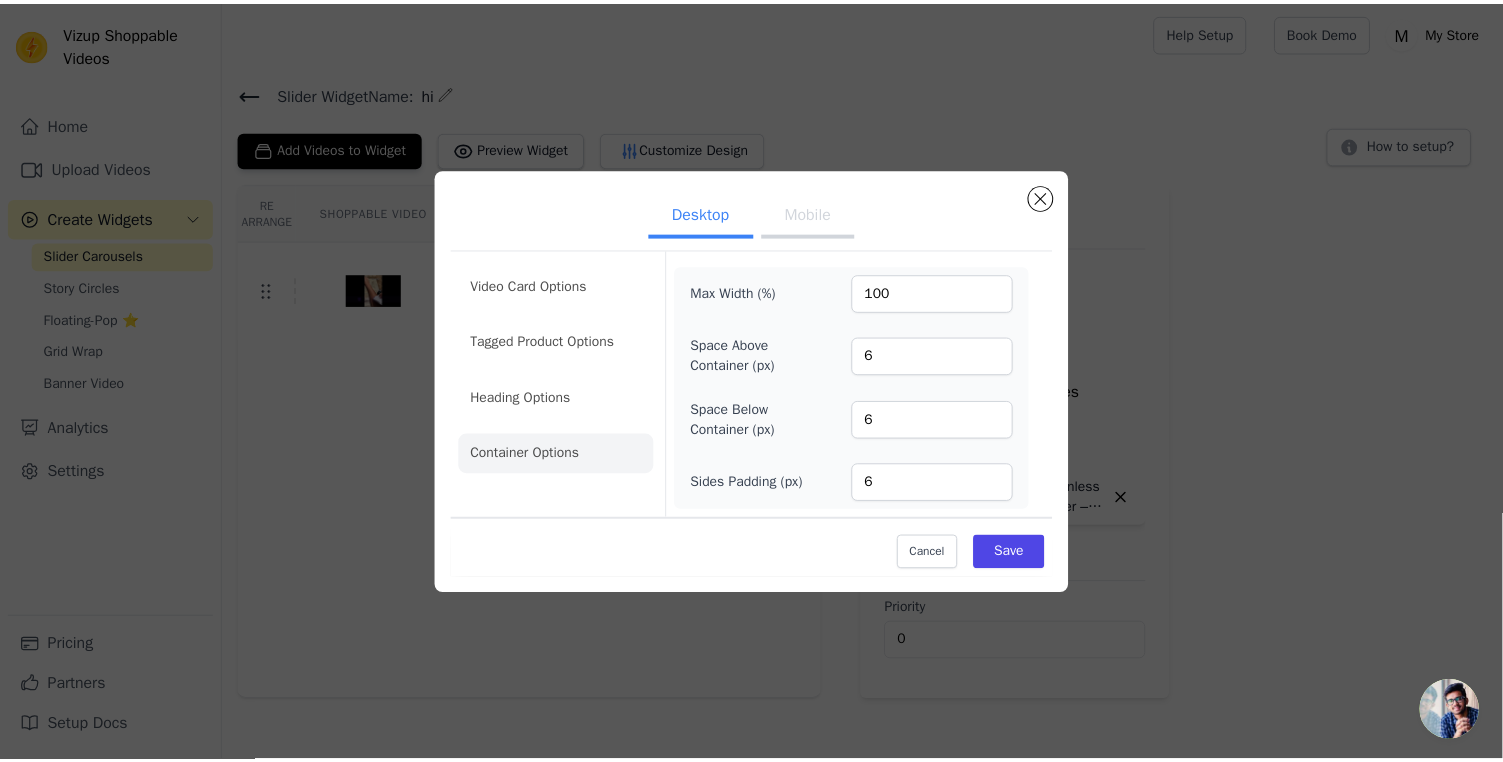 scroll, scrollTop: 0, scrollLeft: 0, axis: both 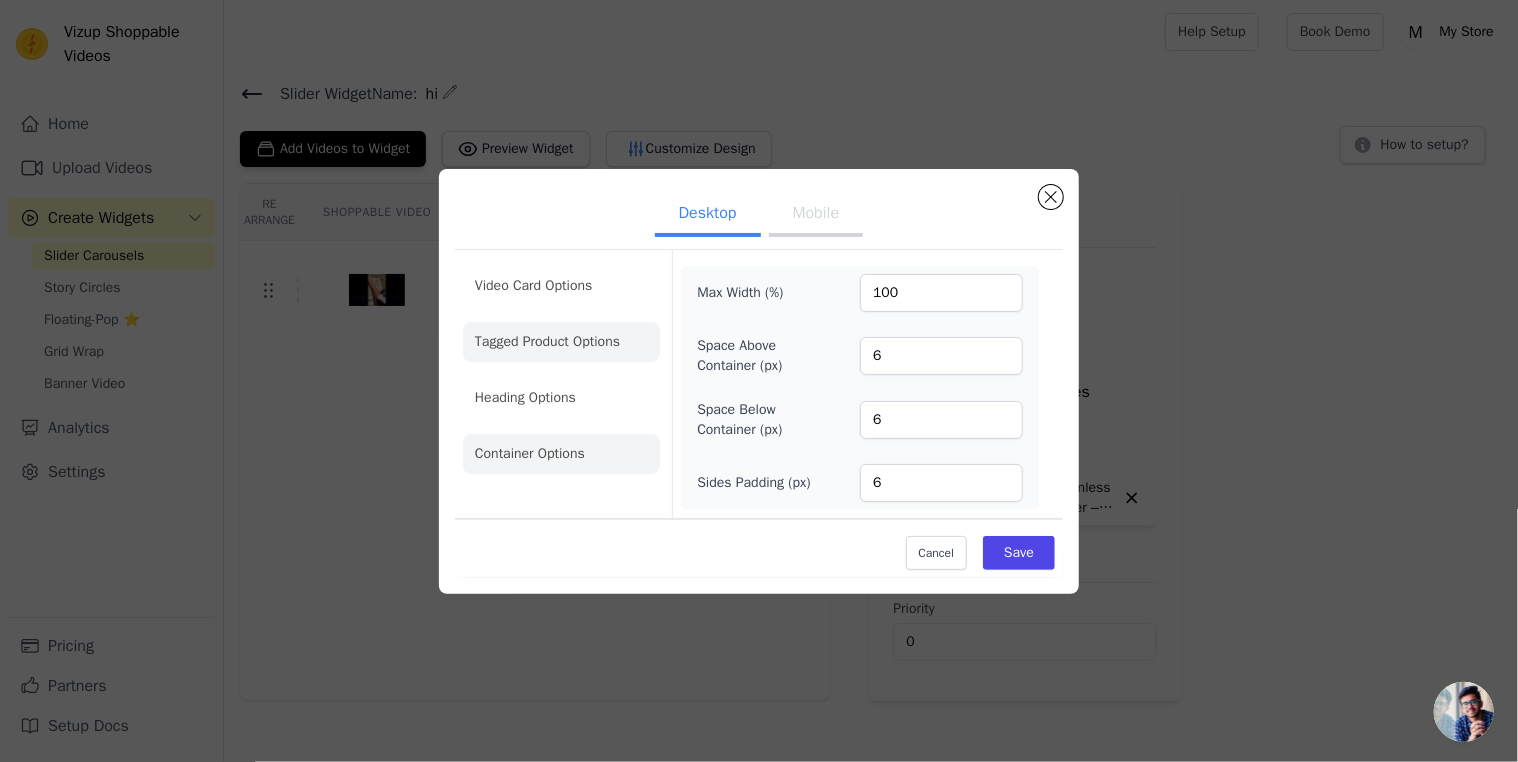 click on "Tagged Product Options" 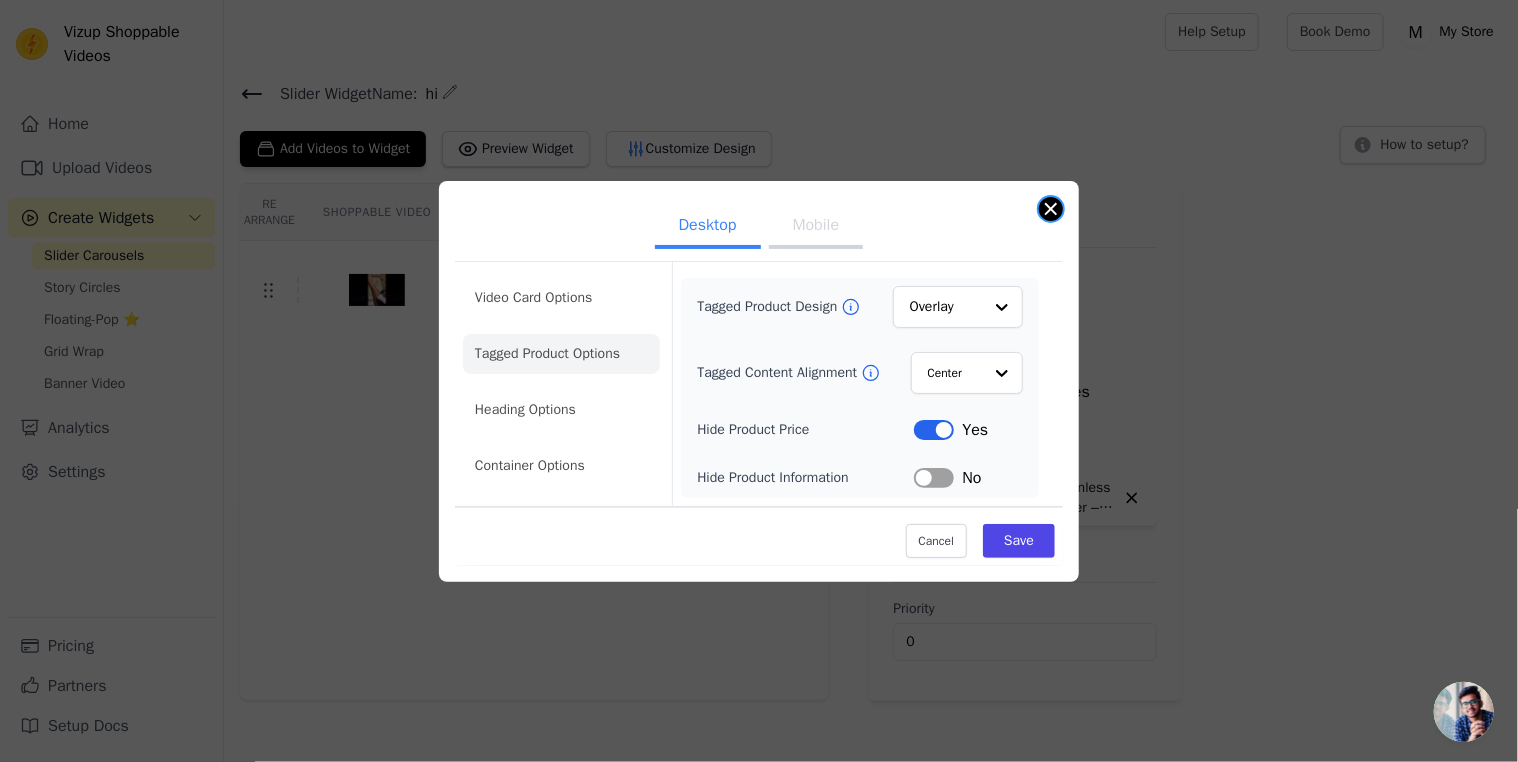 click at bounding box center (1051, 209) 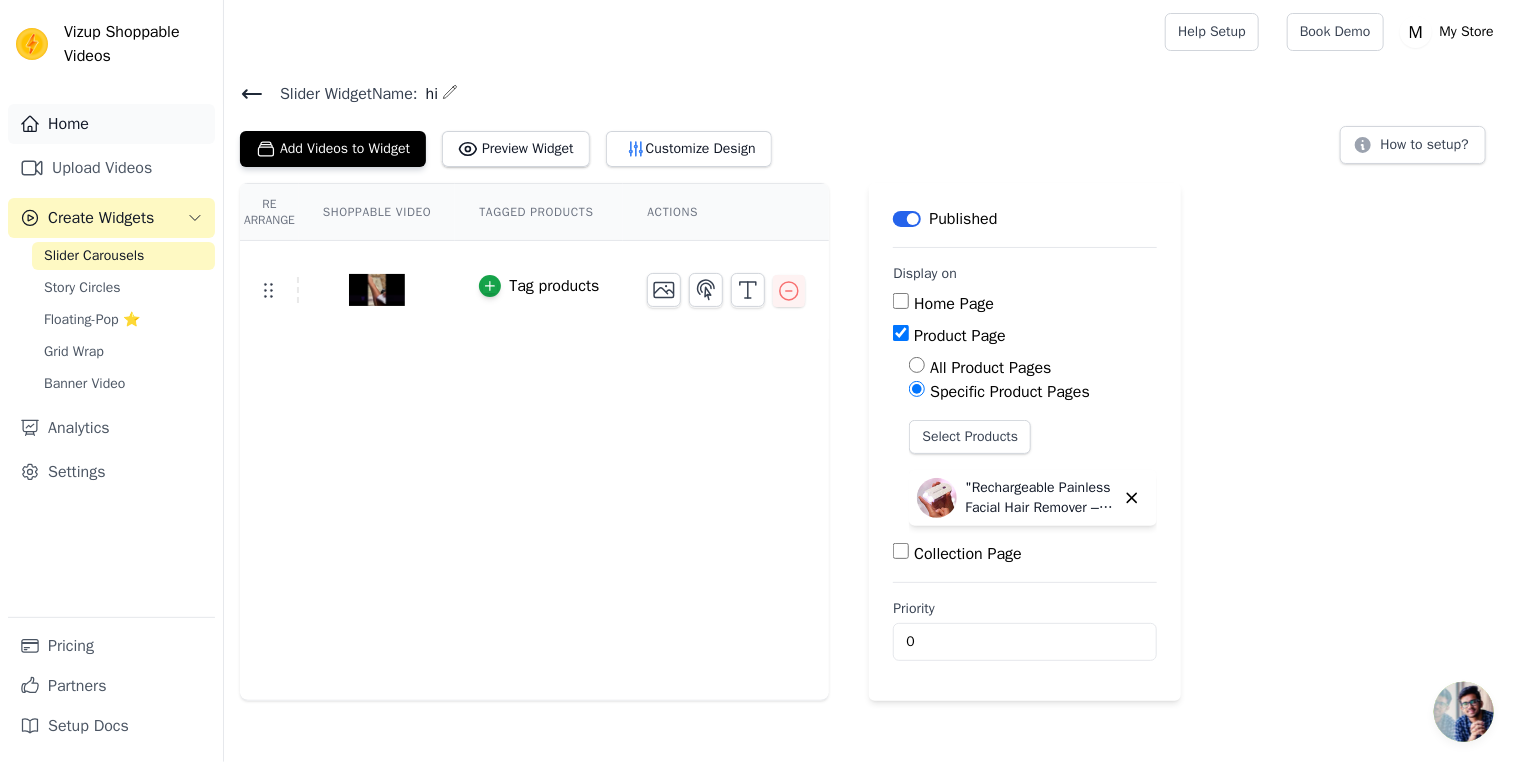 click on "Home" at bounding box center (111, 124) 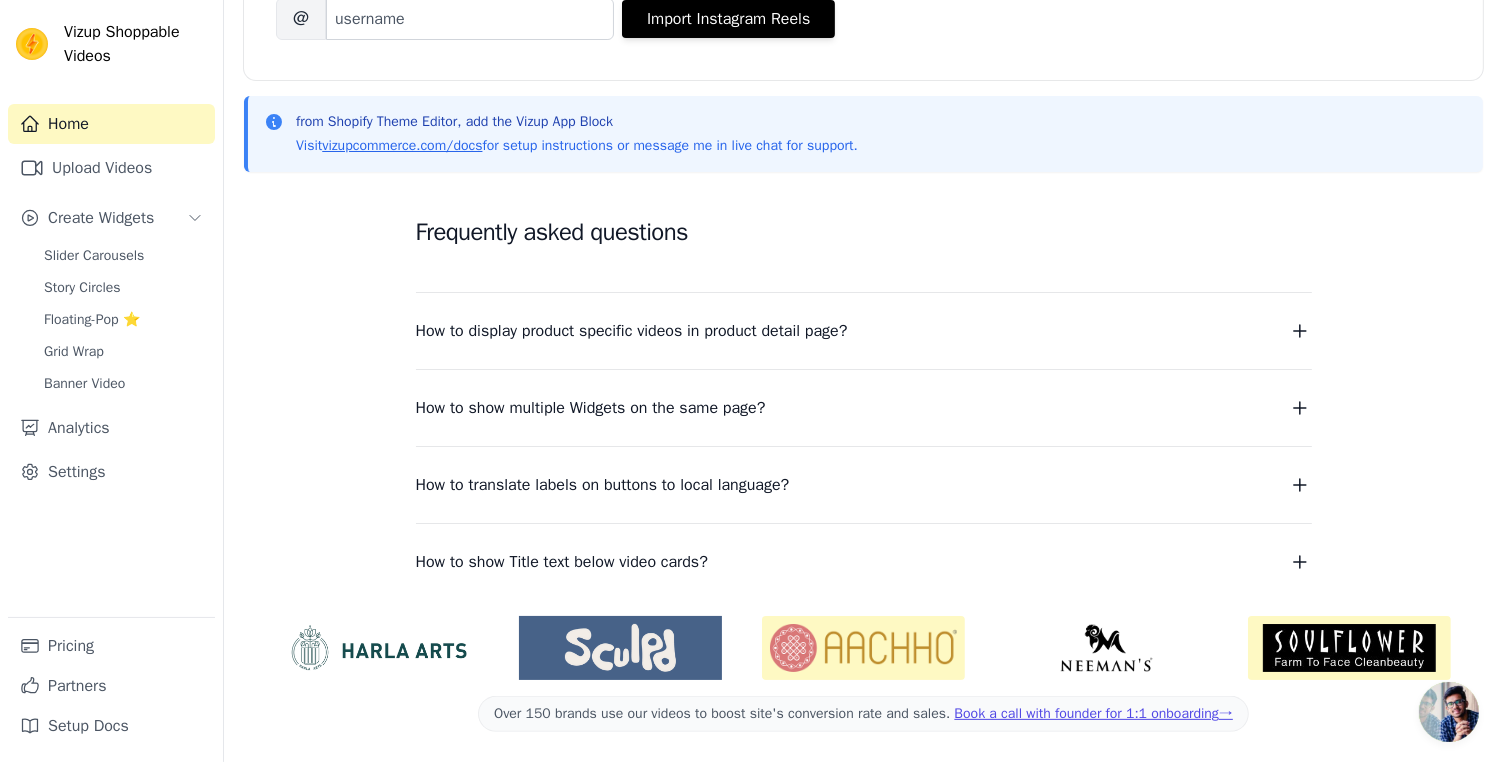 scroll, scrollTop: 0, scrollLeft: 0, axis: both 